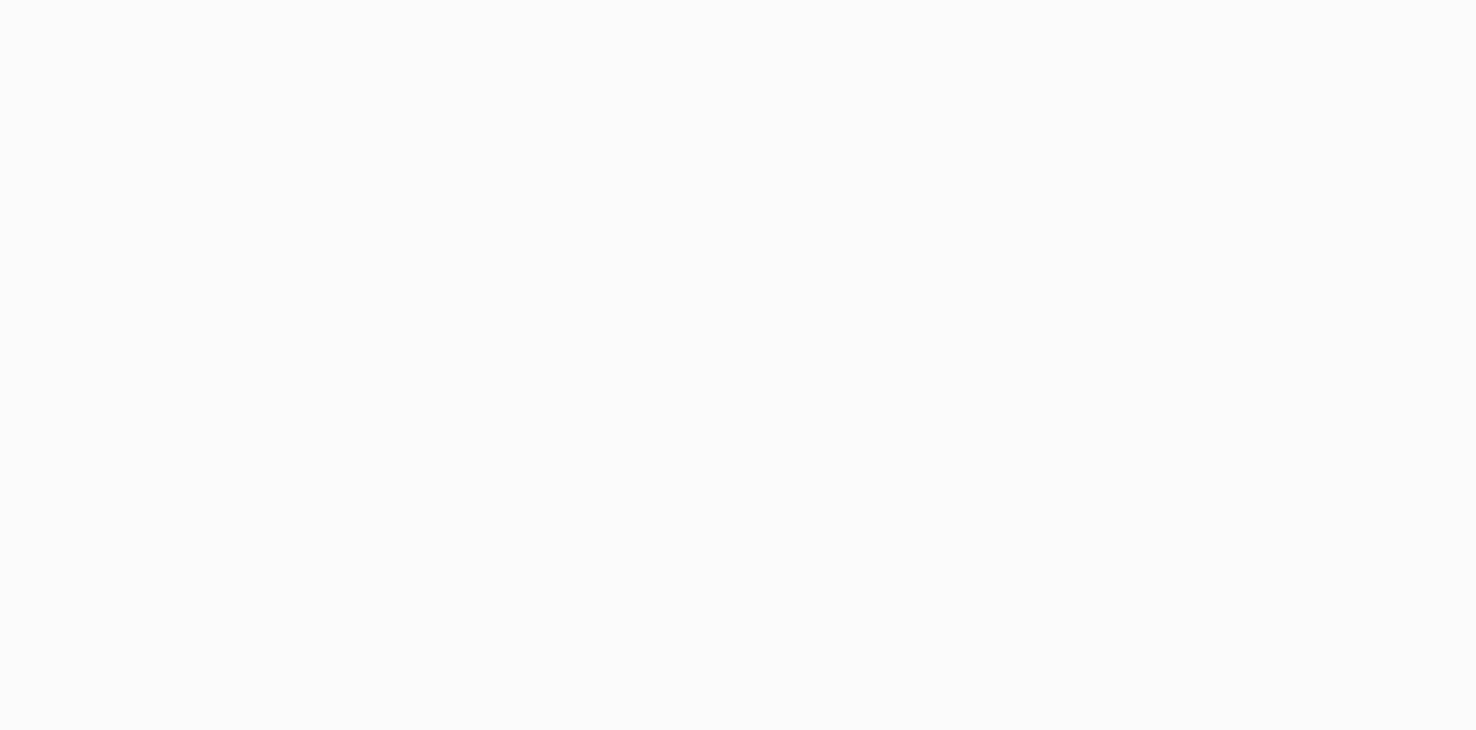 scroll, scrollTop: 0, scrollLeft: 0, axis: both 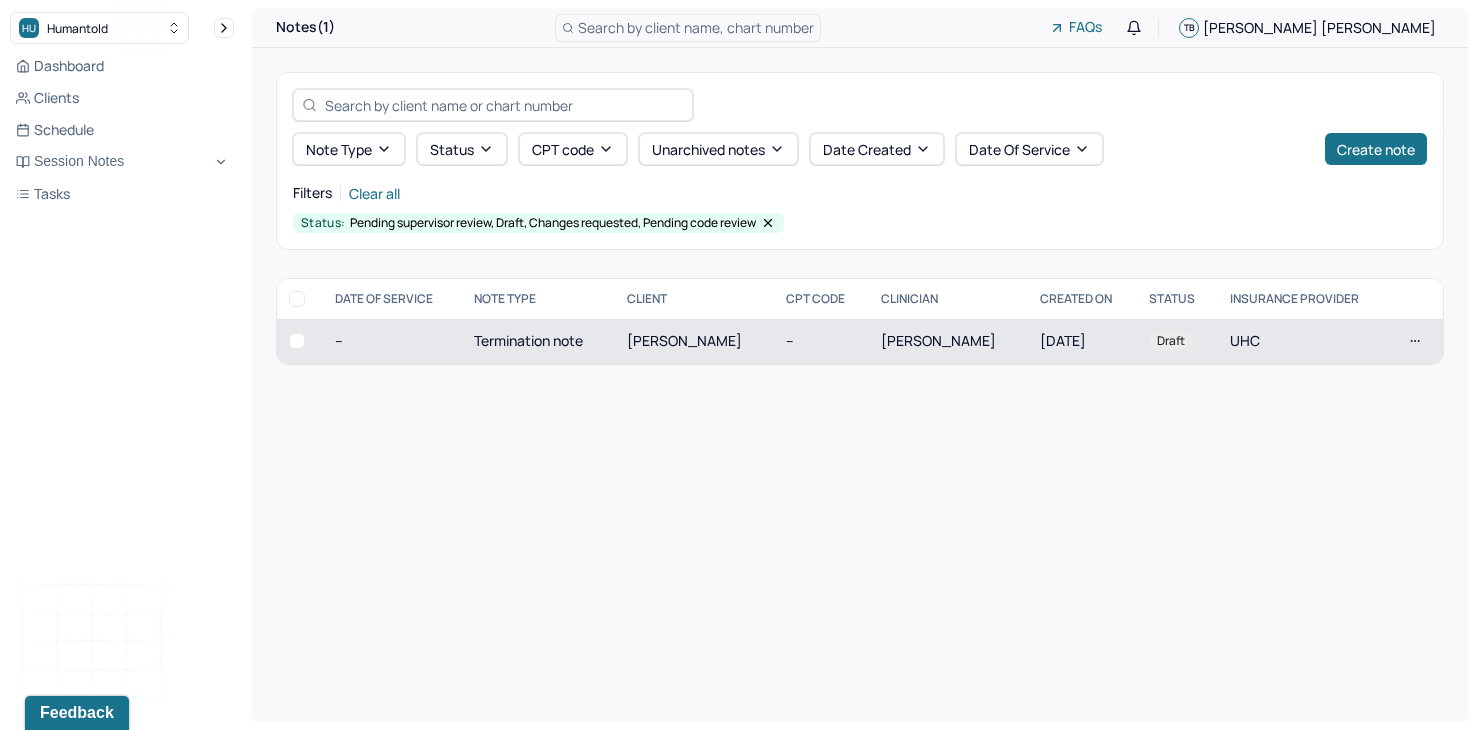 click on "[PERSON_NAME]" at bounding box center [684, 340] 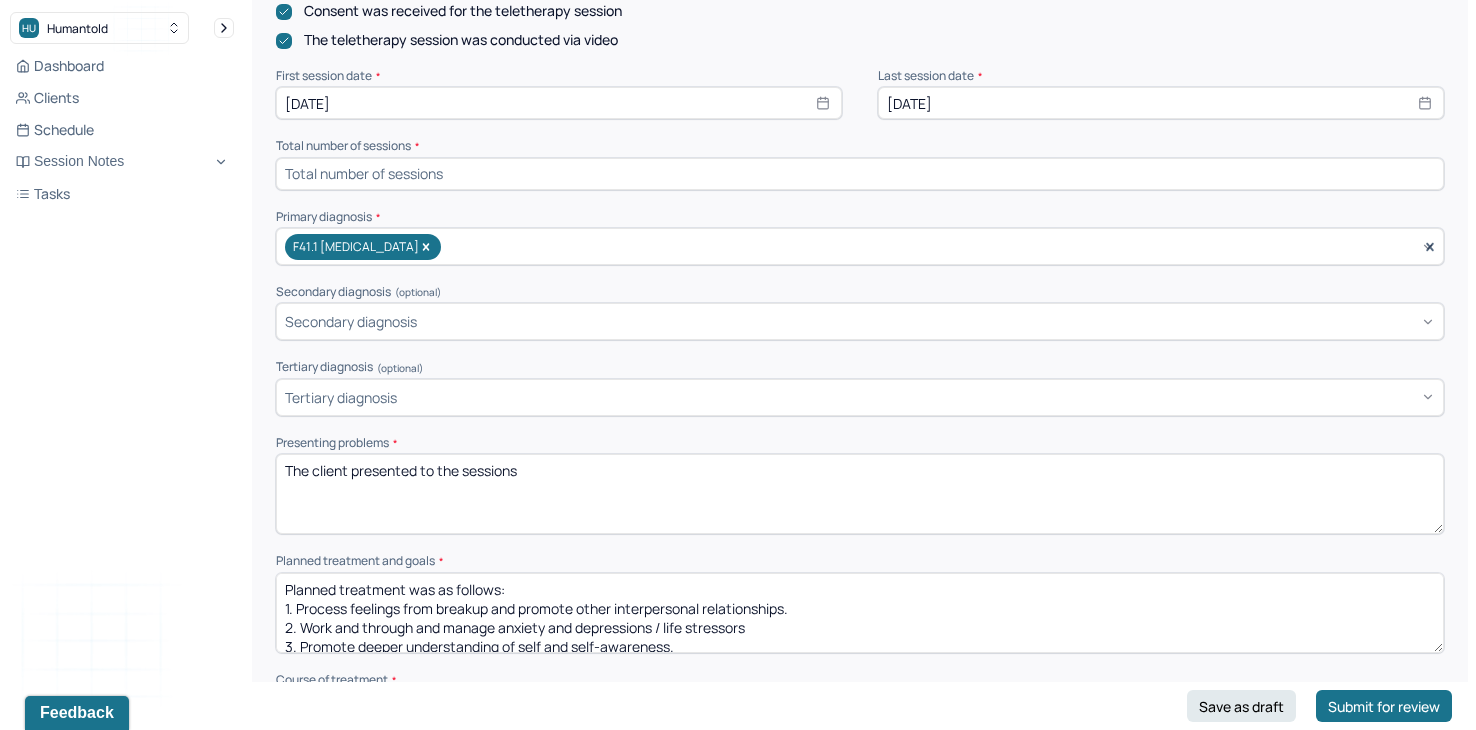 scroll, scrollTop: 679, scrollLeft: 0, axis: vertical 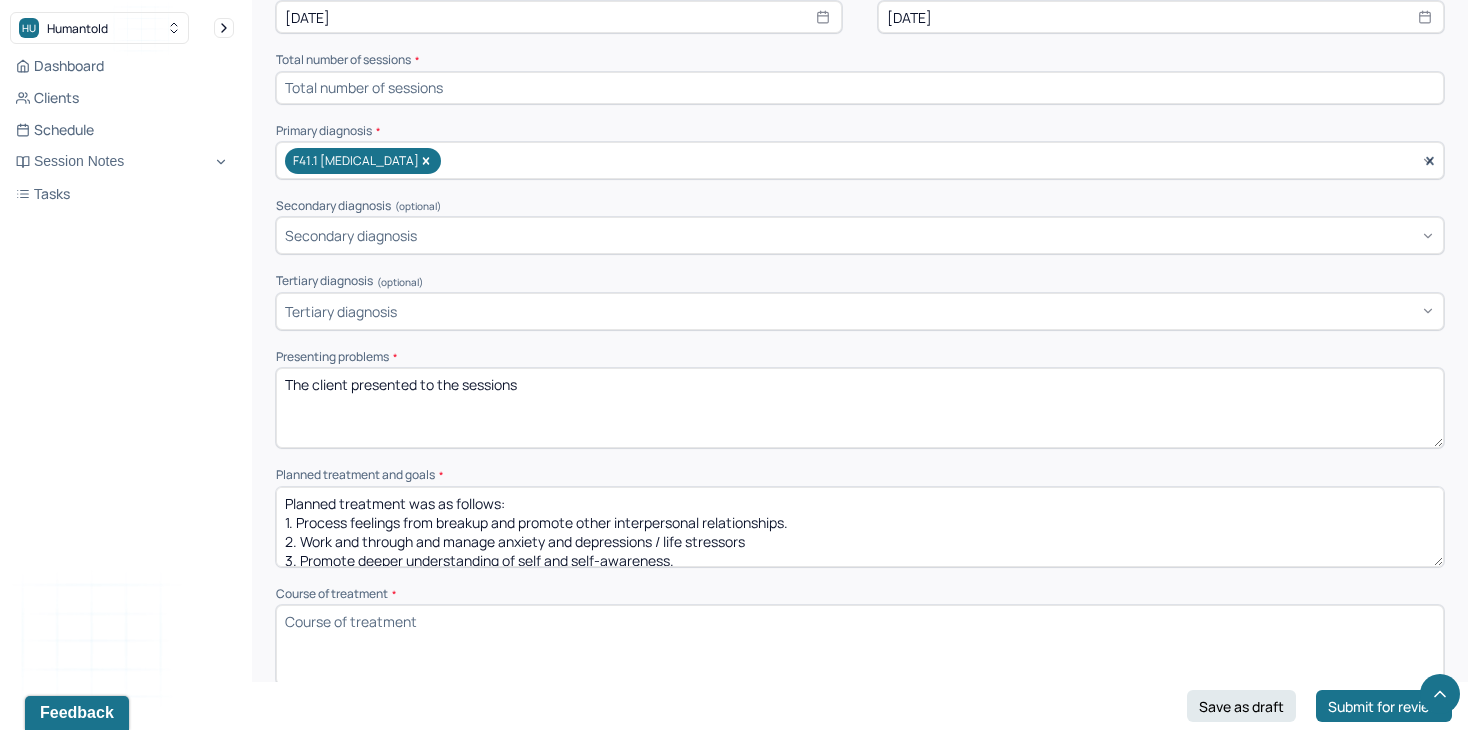 click on "The client presented to the sessions" at bounding box center (860, 408) 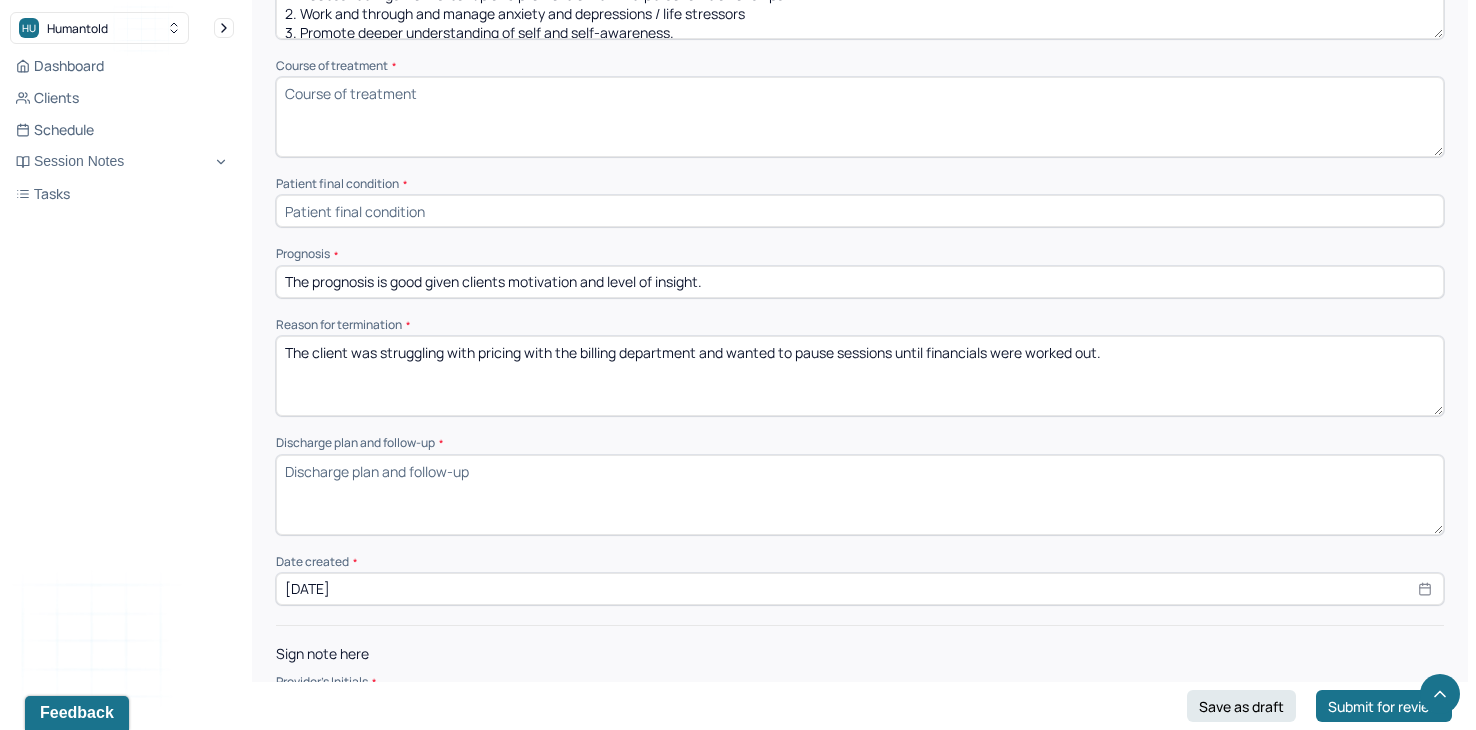 scroll, scrollTop: 1212, scrollLeft: 0, axis: vertical 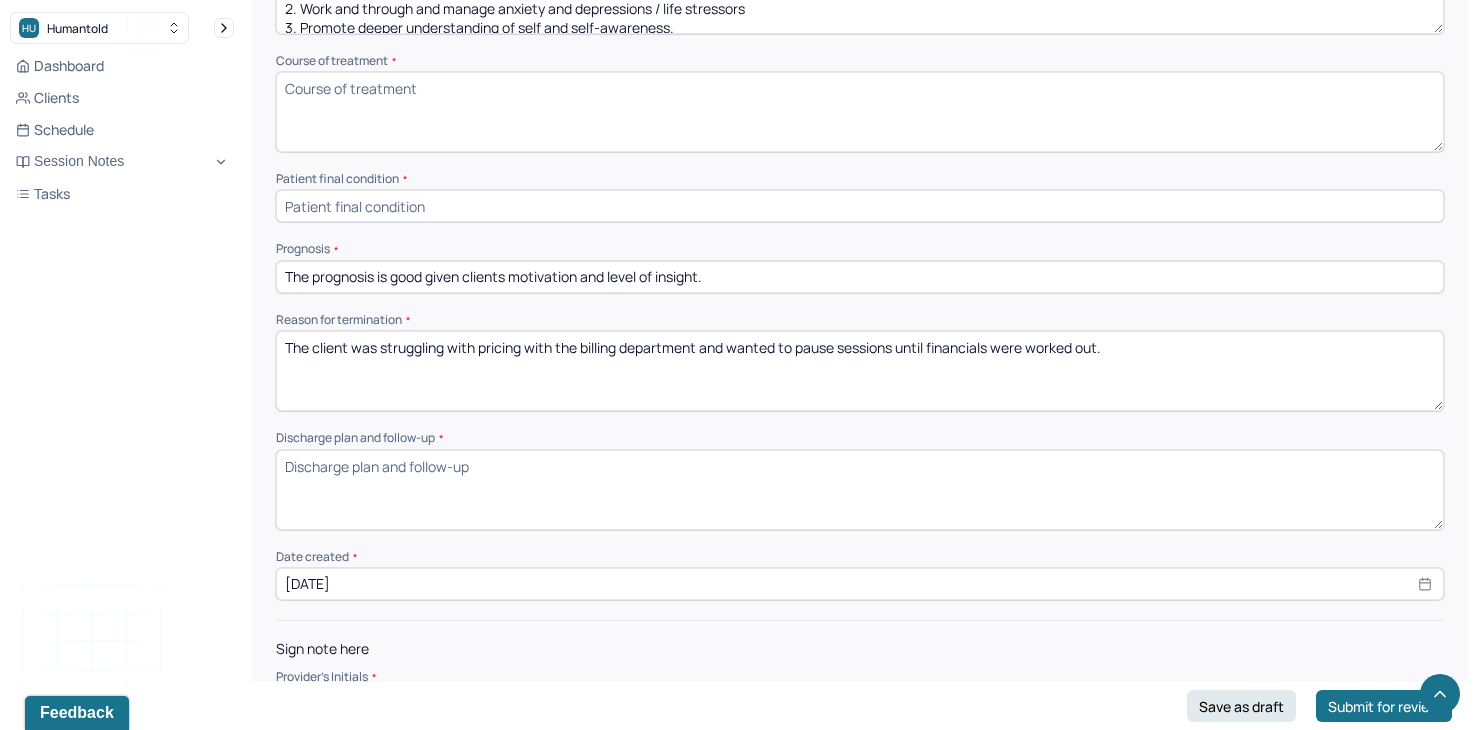 click on "Discharge plan and follow-up *" at bounding box center (860, 490) 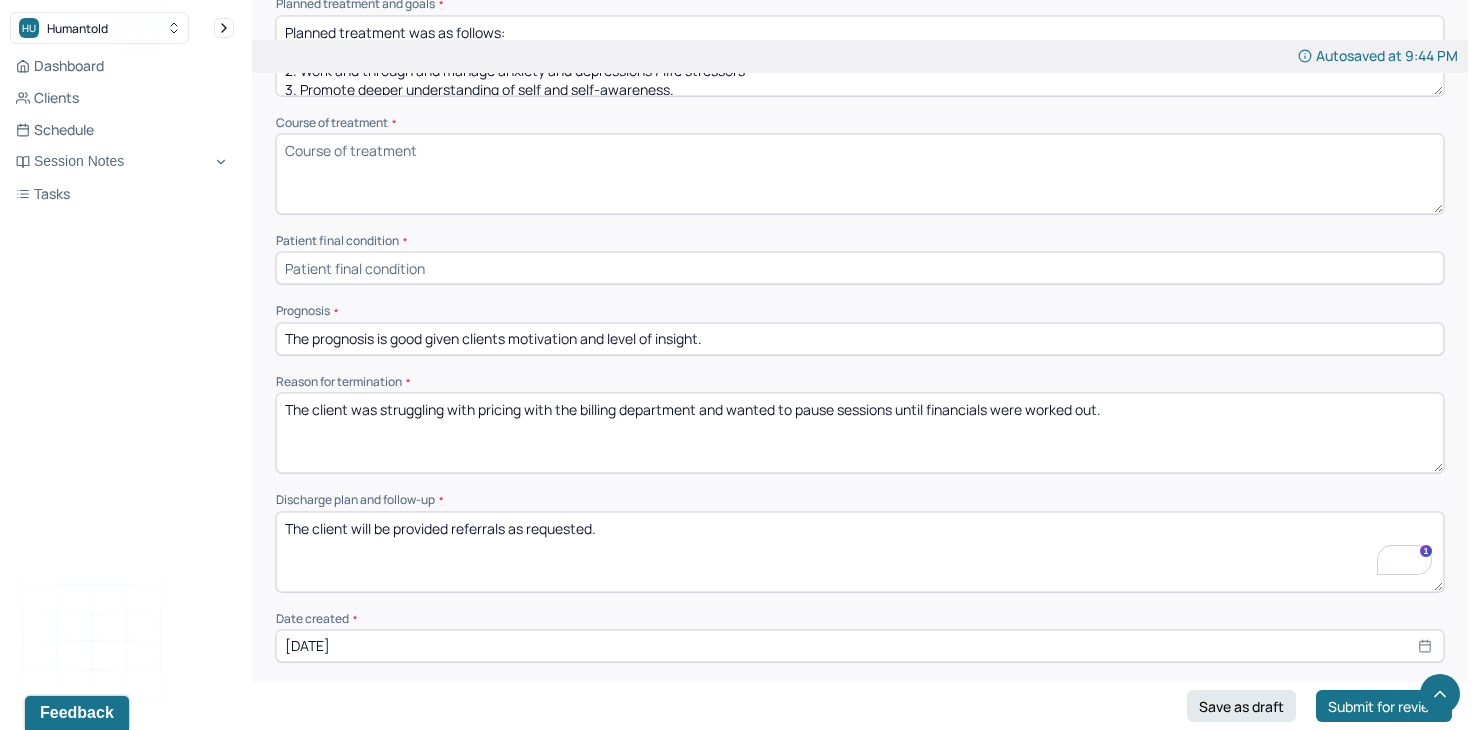 scroll, scrollTop: 1143, scrollLeft: 0, axis: vertical 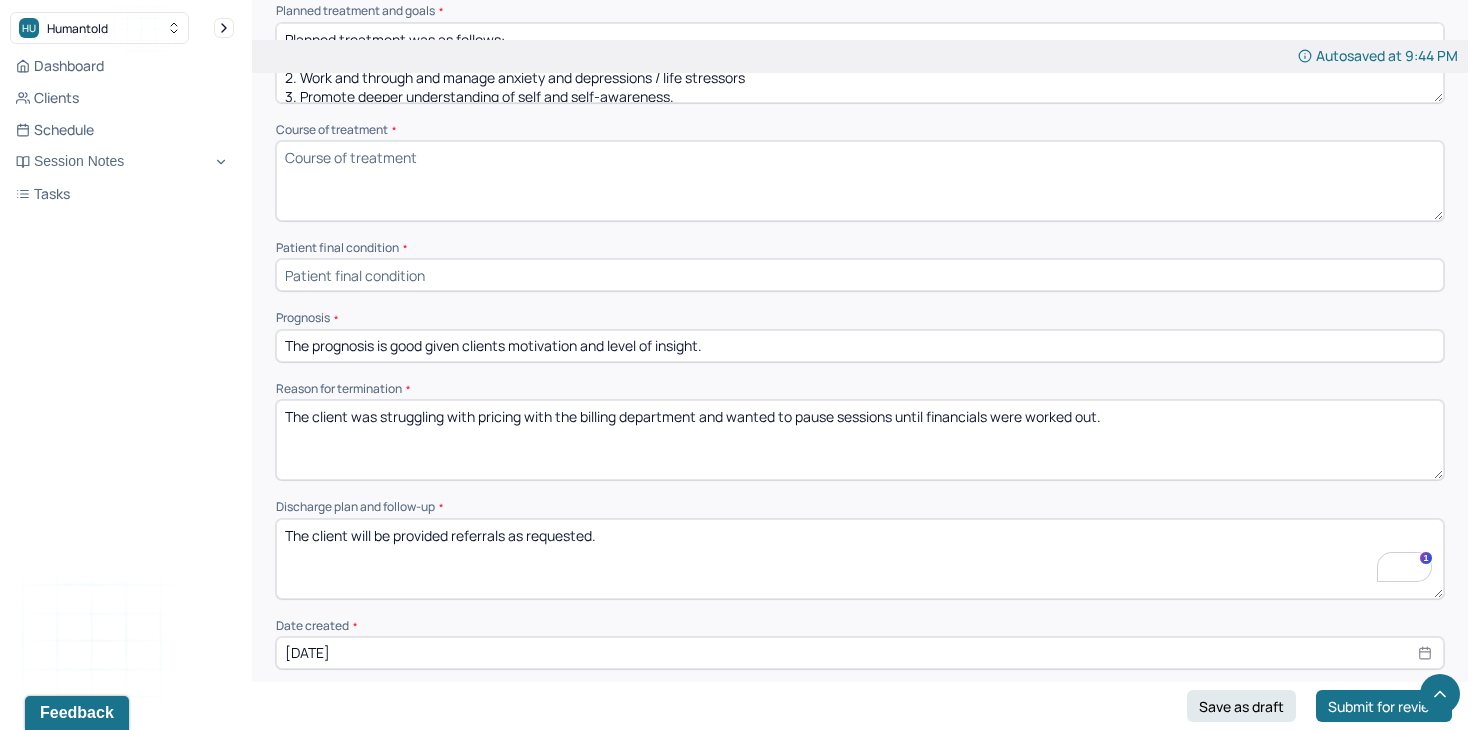 type on "The client will be provided referrals as requested." 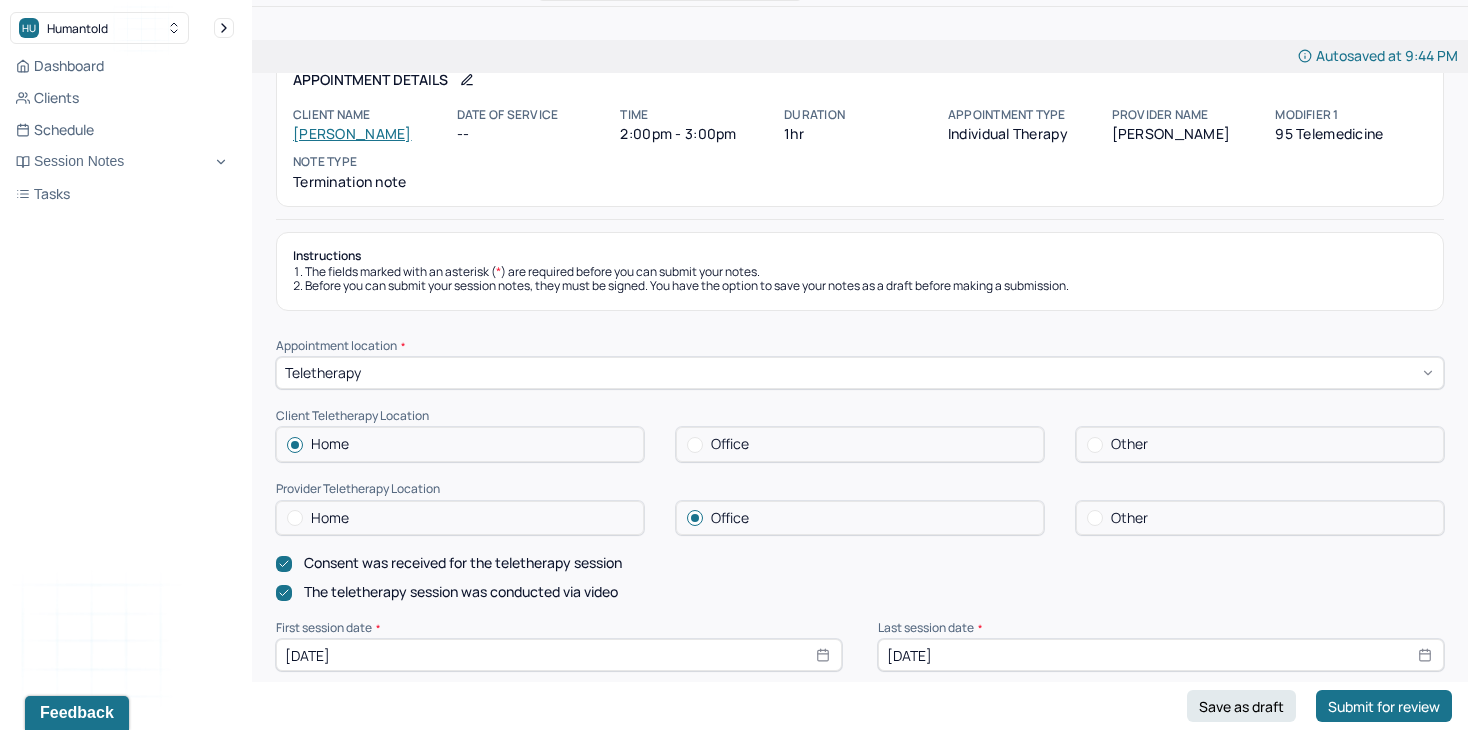 scroll, scrollTop: 0, scrollLeft: 0, axis: both 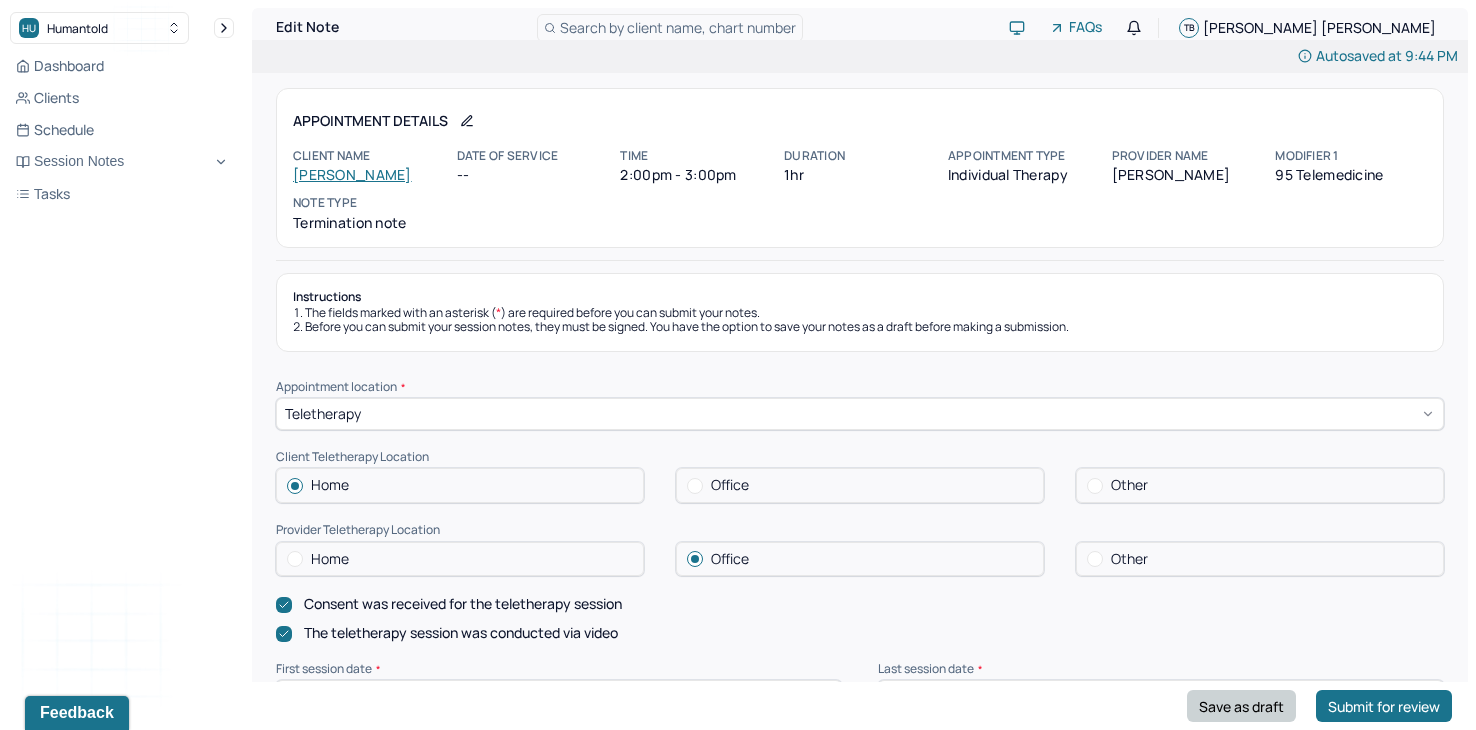 click on "Save as draft" at bounding box center [1241, 706] 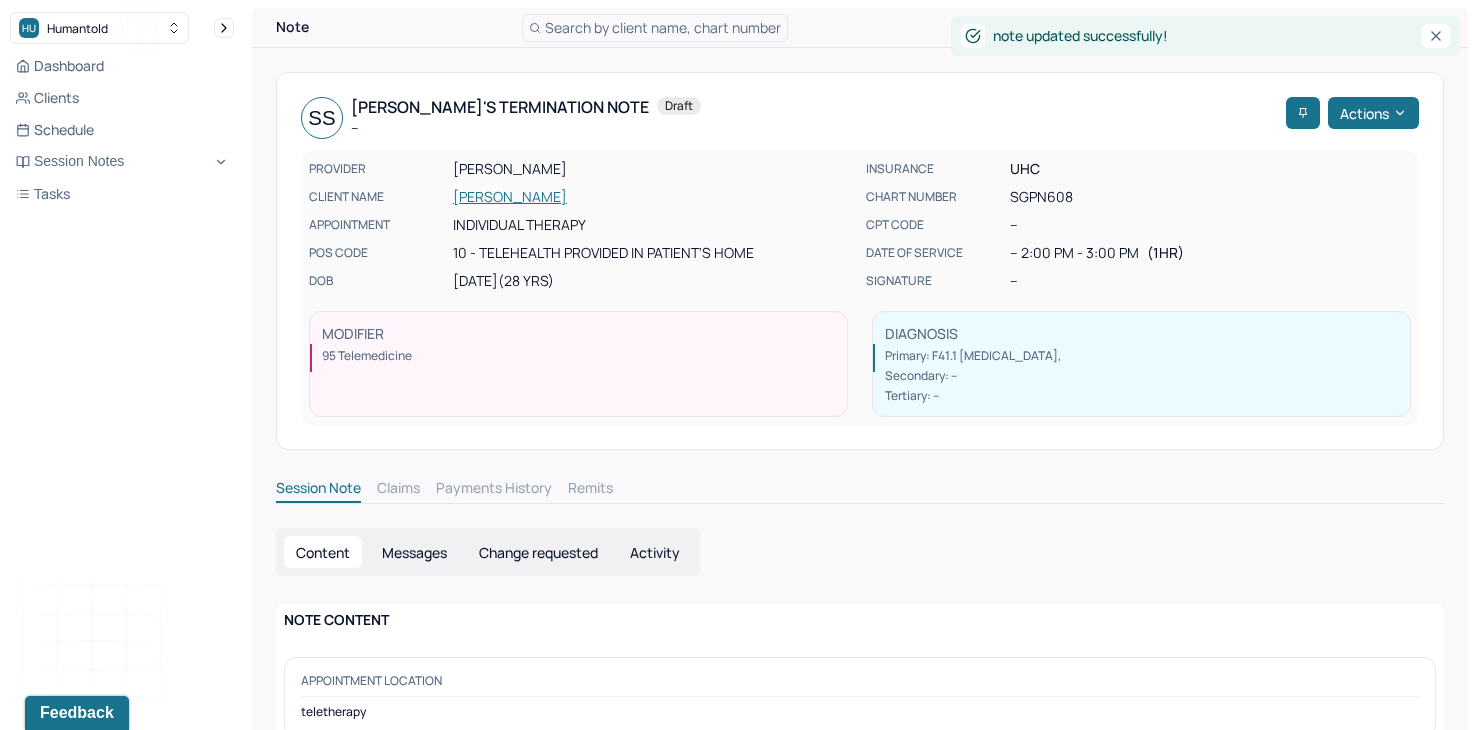 click on "[PERSON_NAME]" at bounding box center [653, 197] 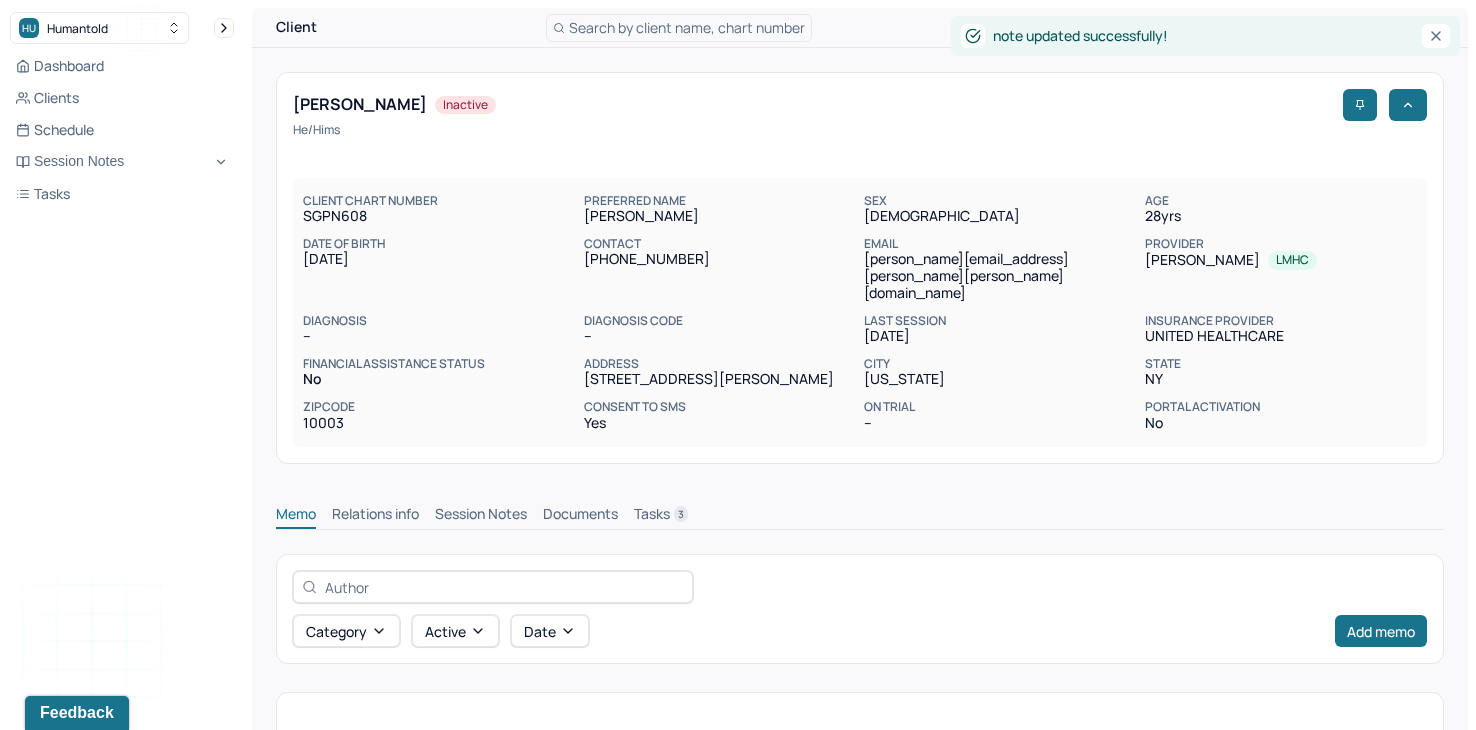 click on "Session Notes" at bounding box center [481, 516] 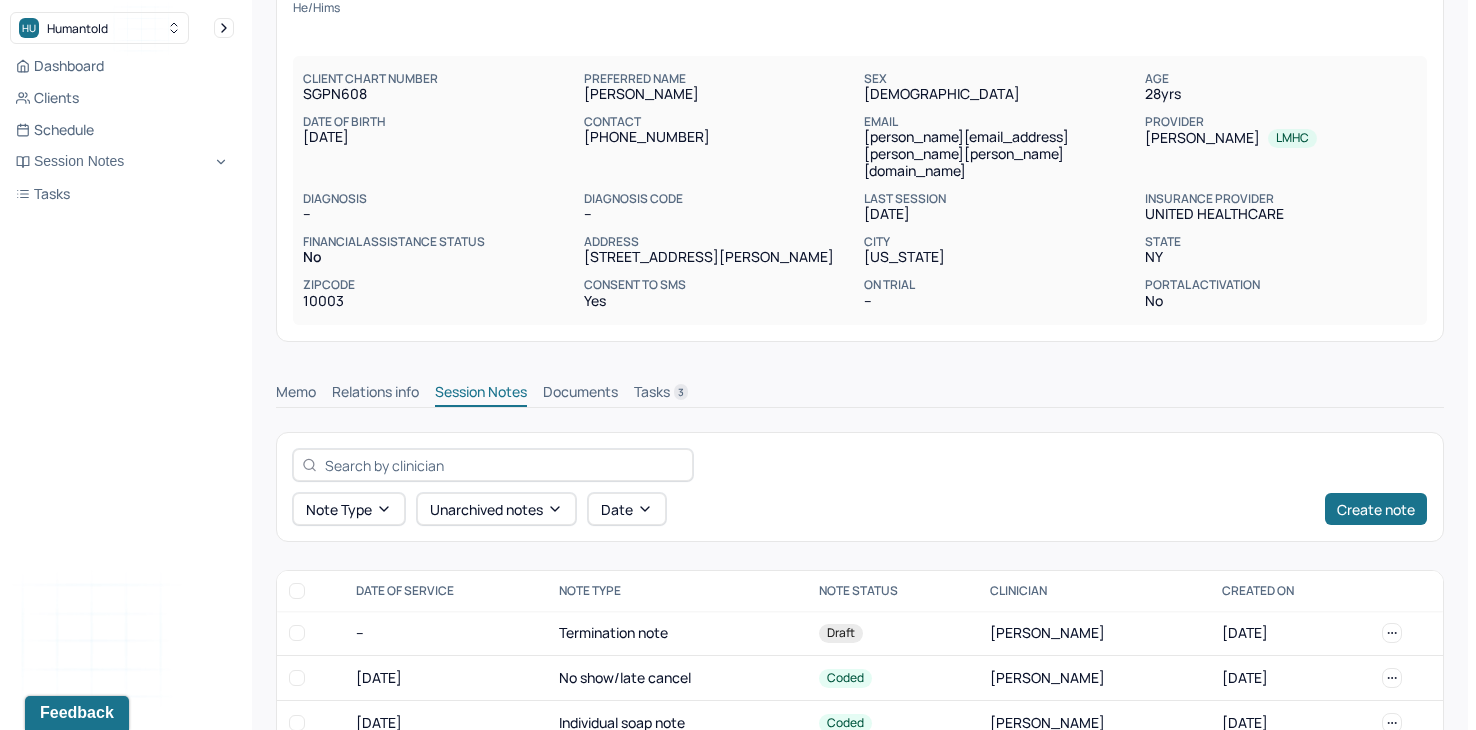 scroll, scrollTop: 181, scrollLeft: 0, axis: vertical 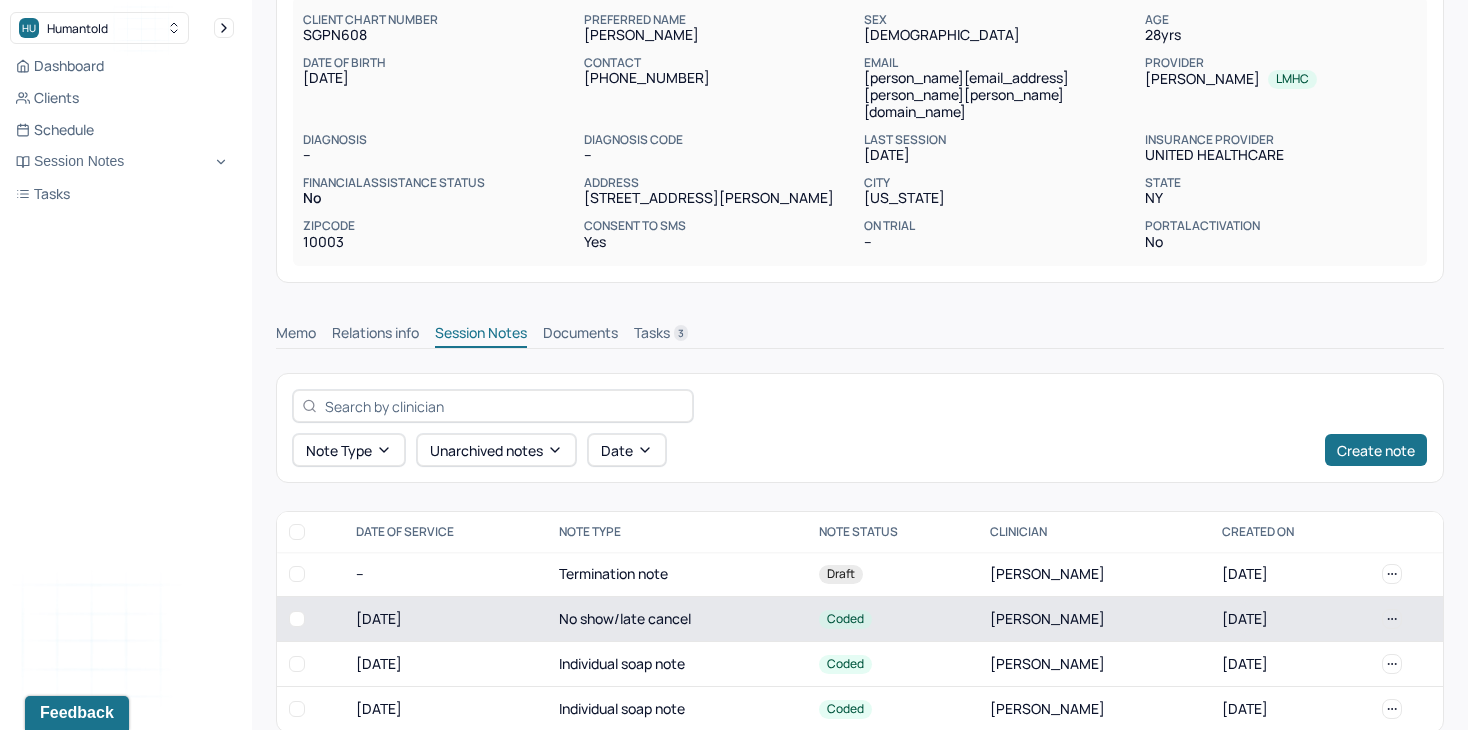 click on "[DATE]" at bounding box center (445, 619) 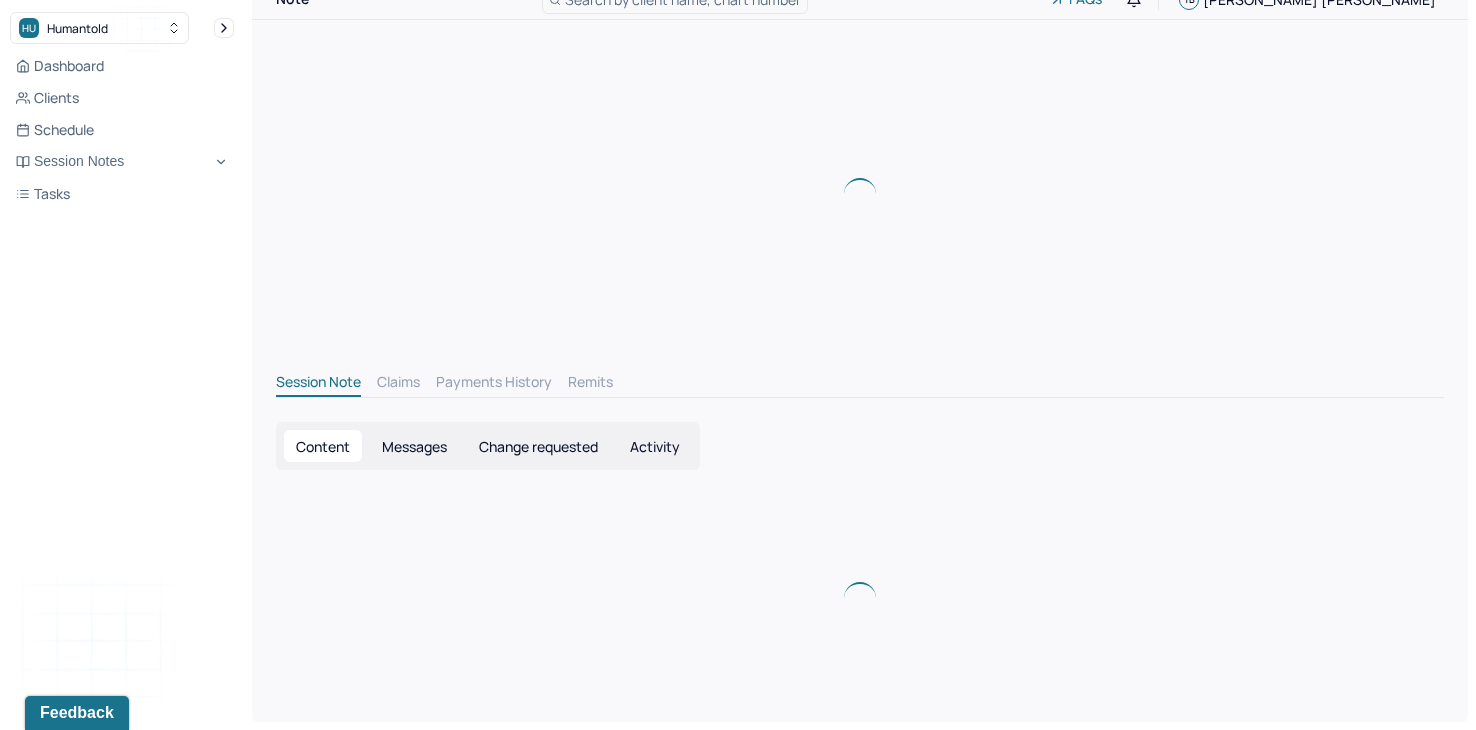scroll, scrollTop: 0, scrollLeft: 0, axis: both 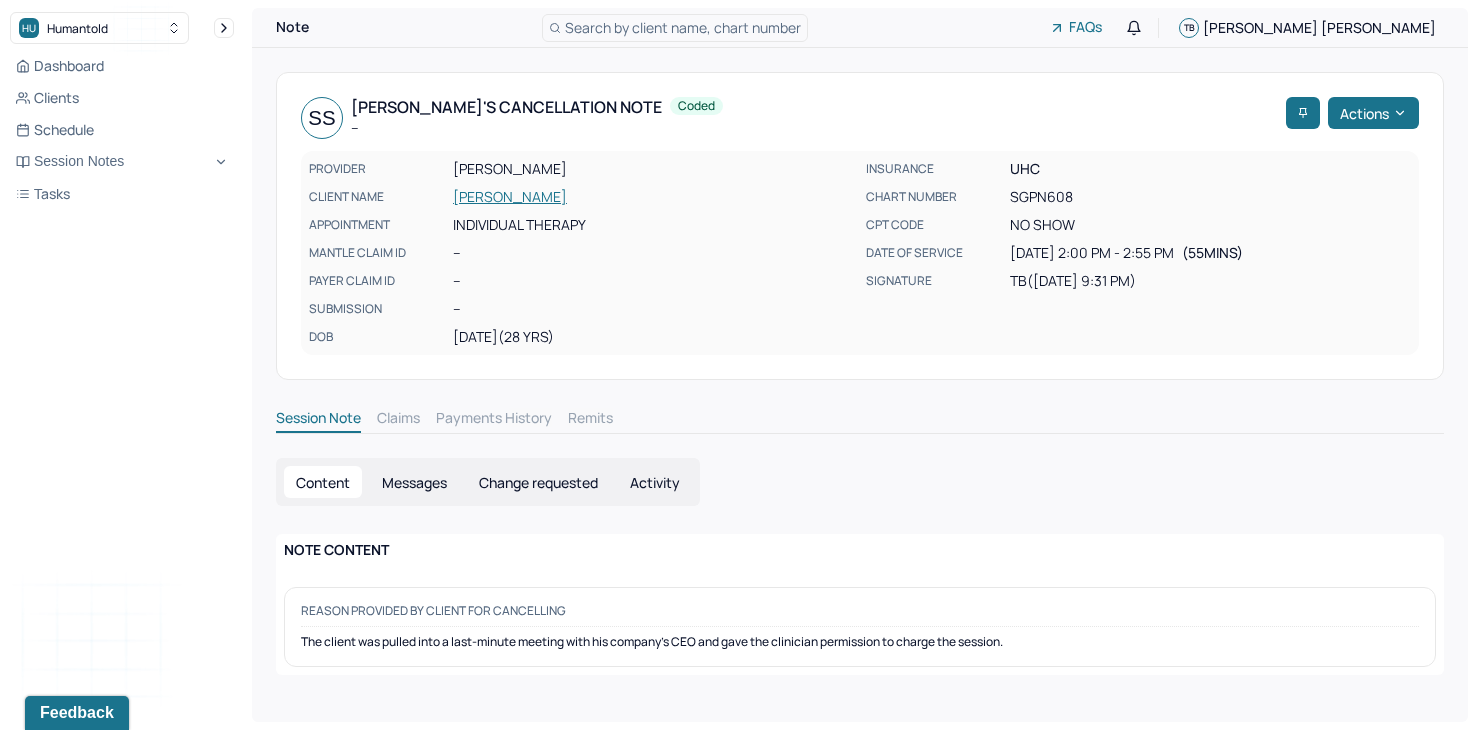 click on "[PERSON_NAME]" at bounding box center (653, 197) 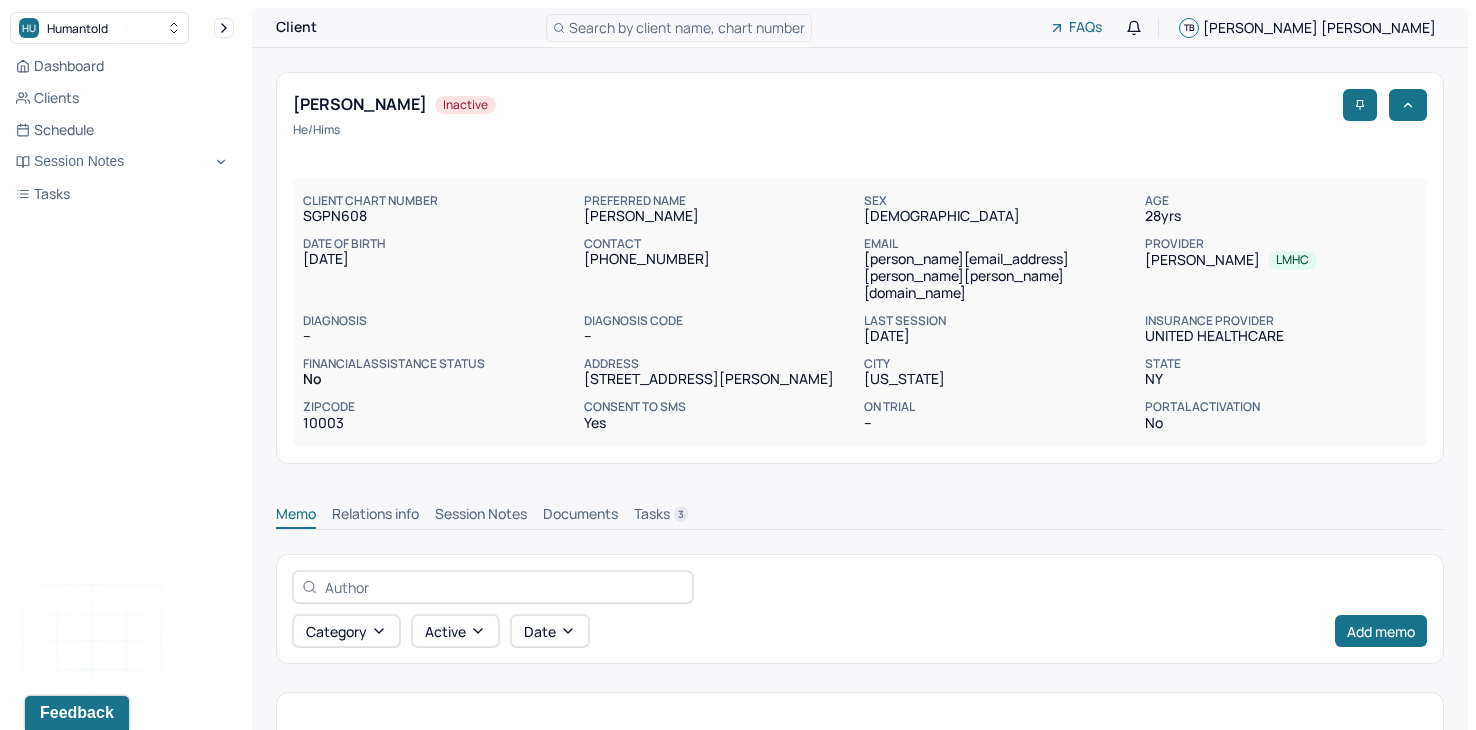 click on "Session Notes" at bounding box center (481, 516) 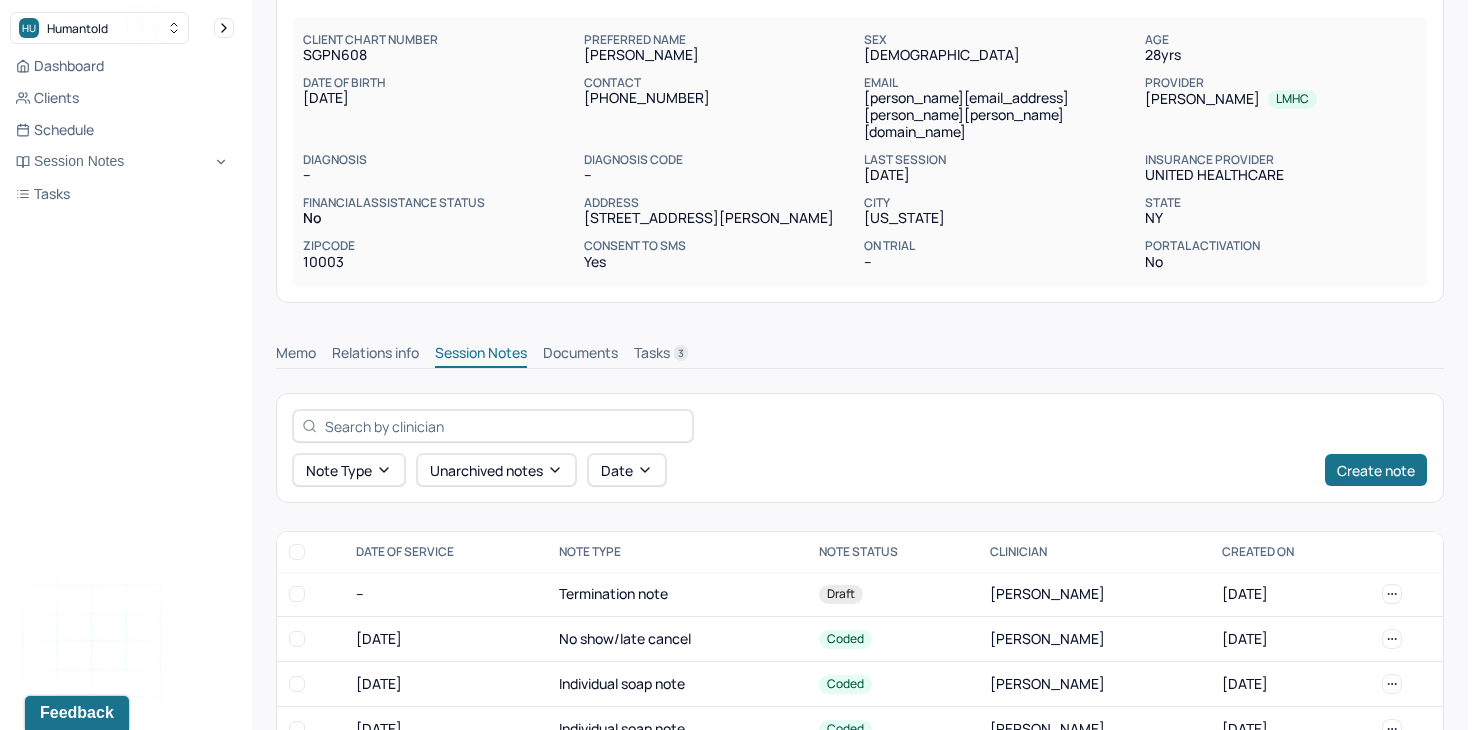 scroll, scrollTop: 181, scrollLeft: 0, axis: vertical 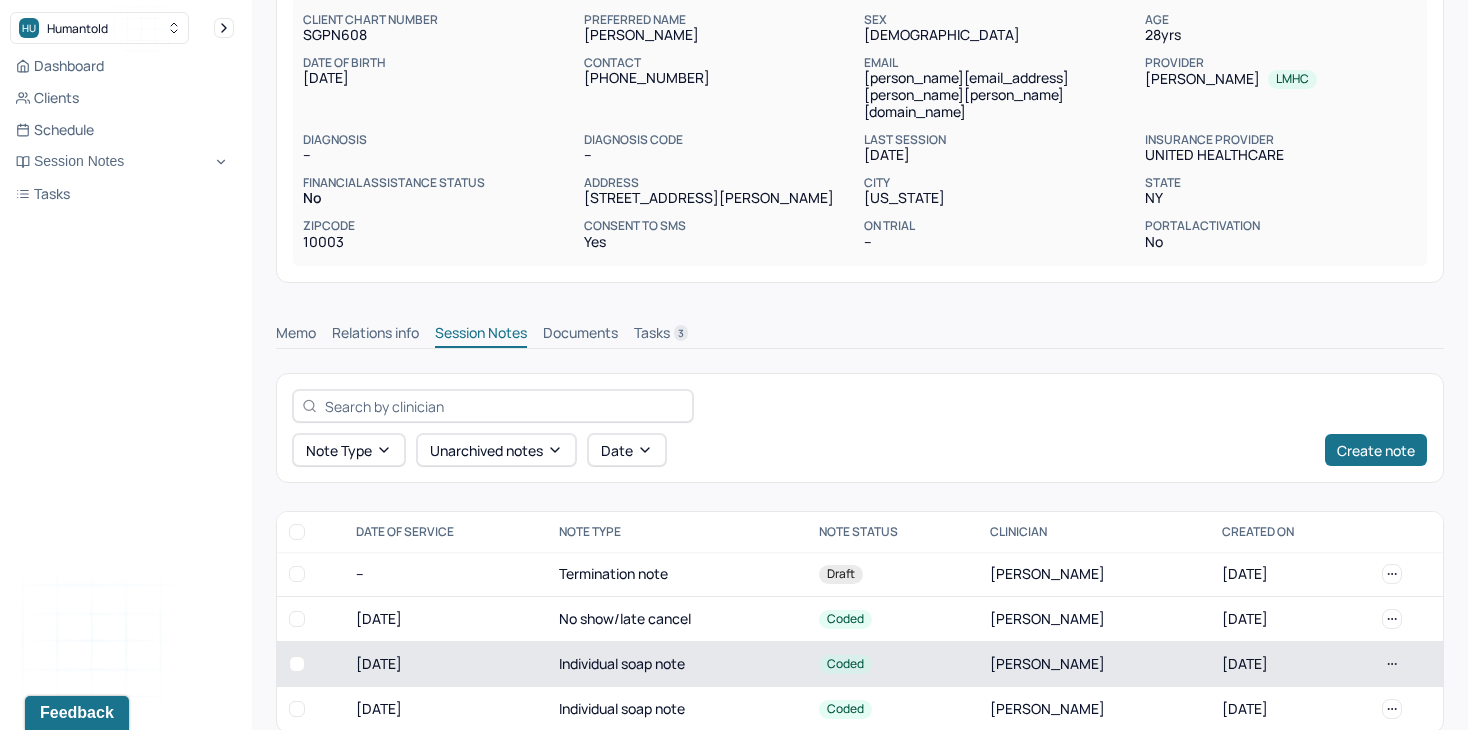 click on "[DATE]" at bounding box center [445, 664] 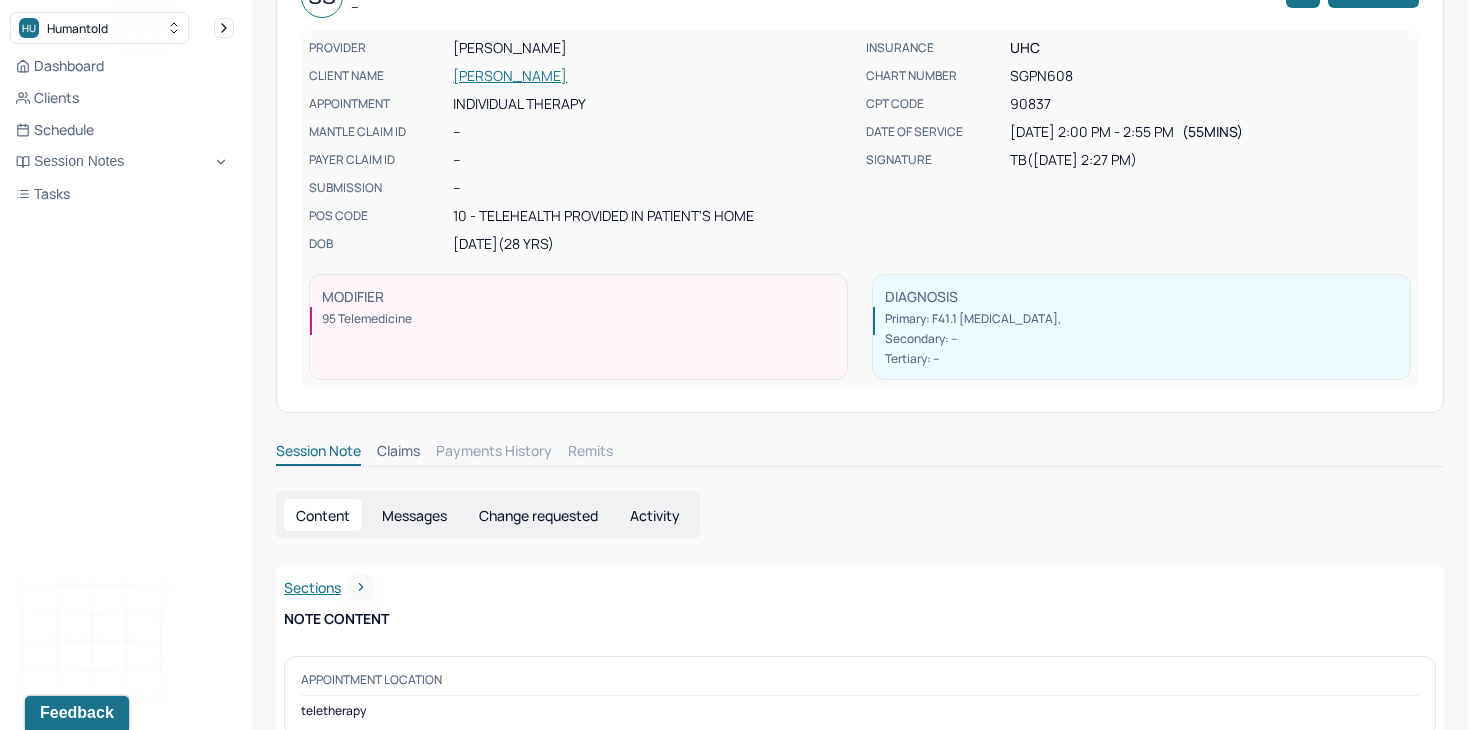scroll, scrollTop: 0, scrollLeft: 0, axis: both 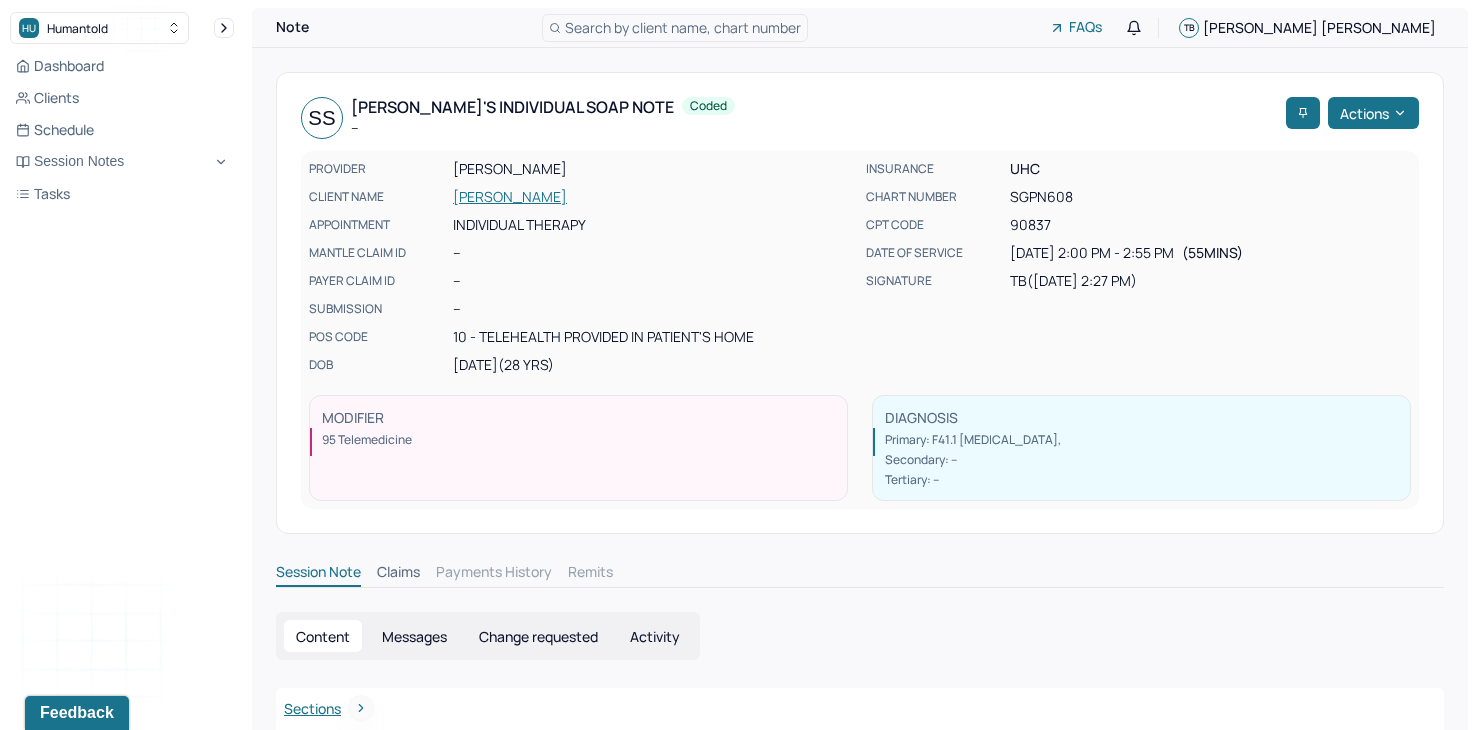 click on "[PERSON_NAME]" at bounding box center (653, 197) 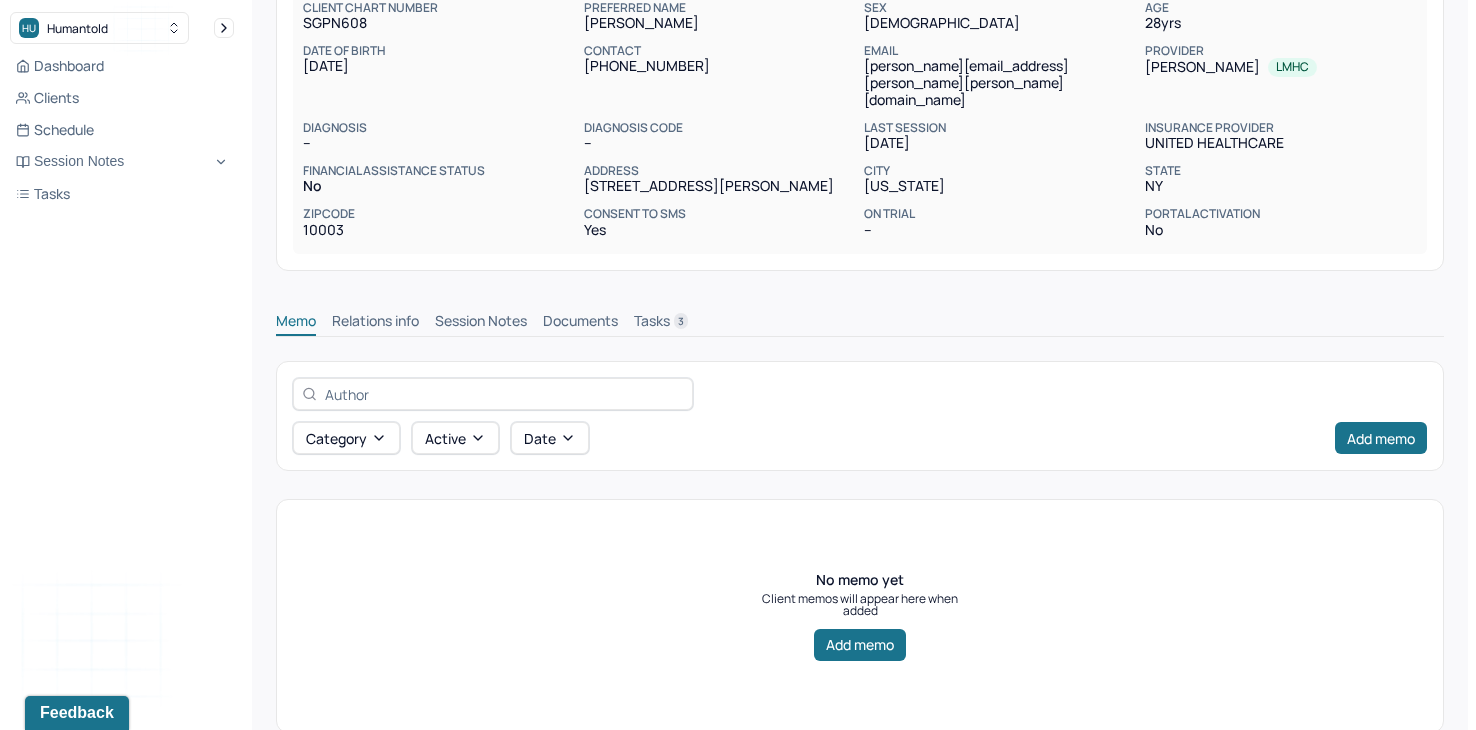 click on "Session Notes" at bounding box center [481, 323] 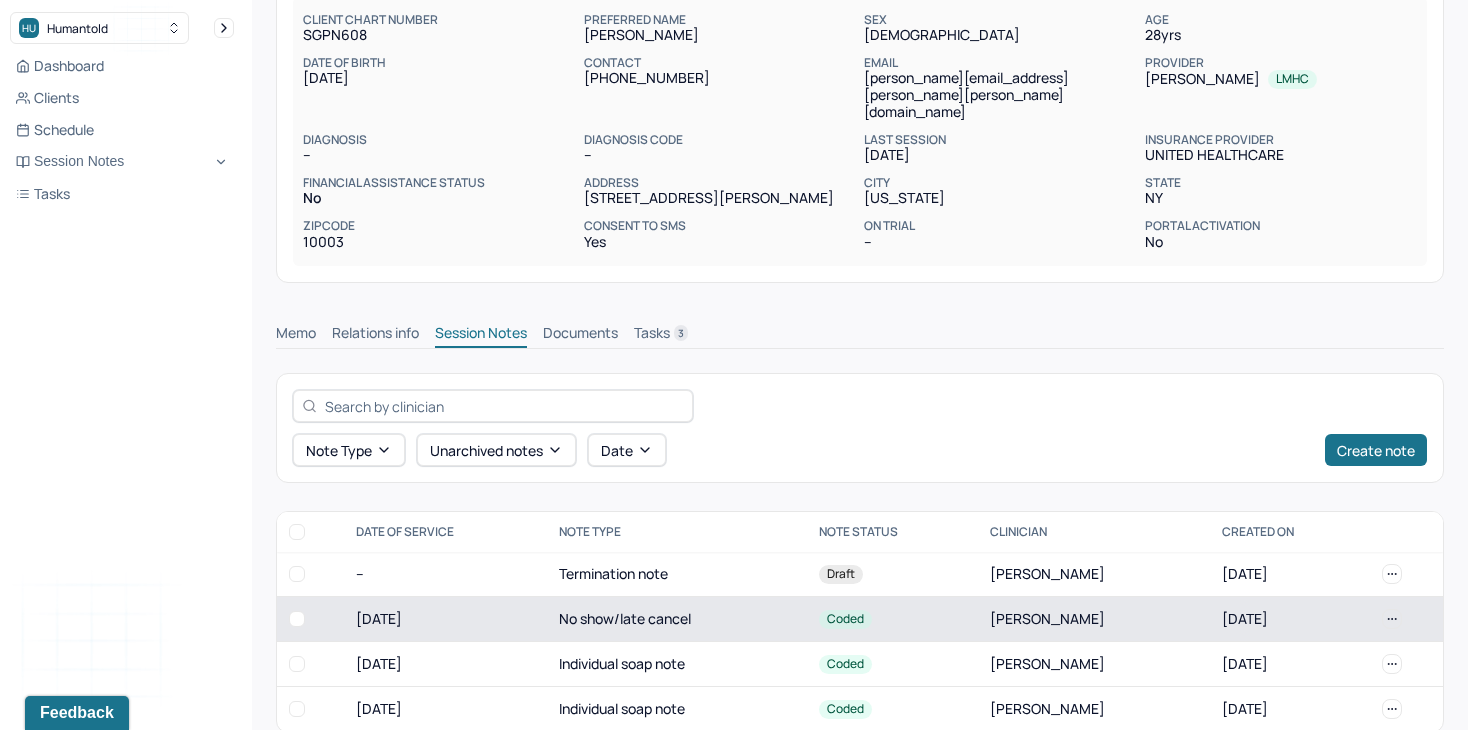 click on "No show/late cancel" at bounding box center (677, 619) 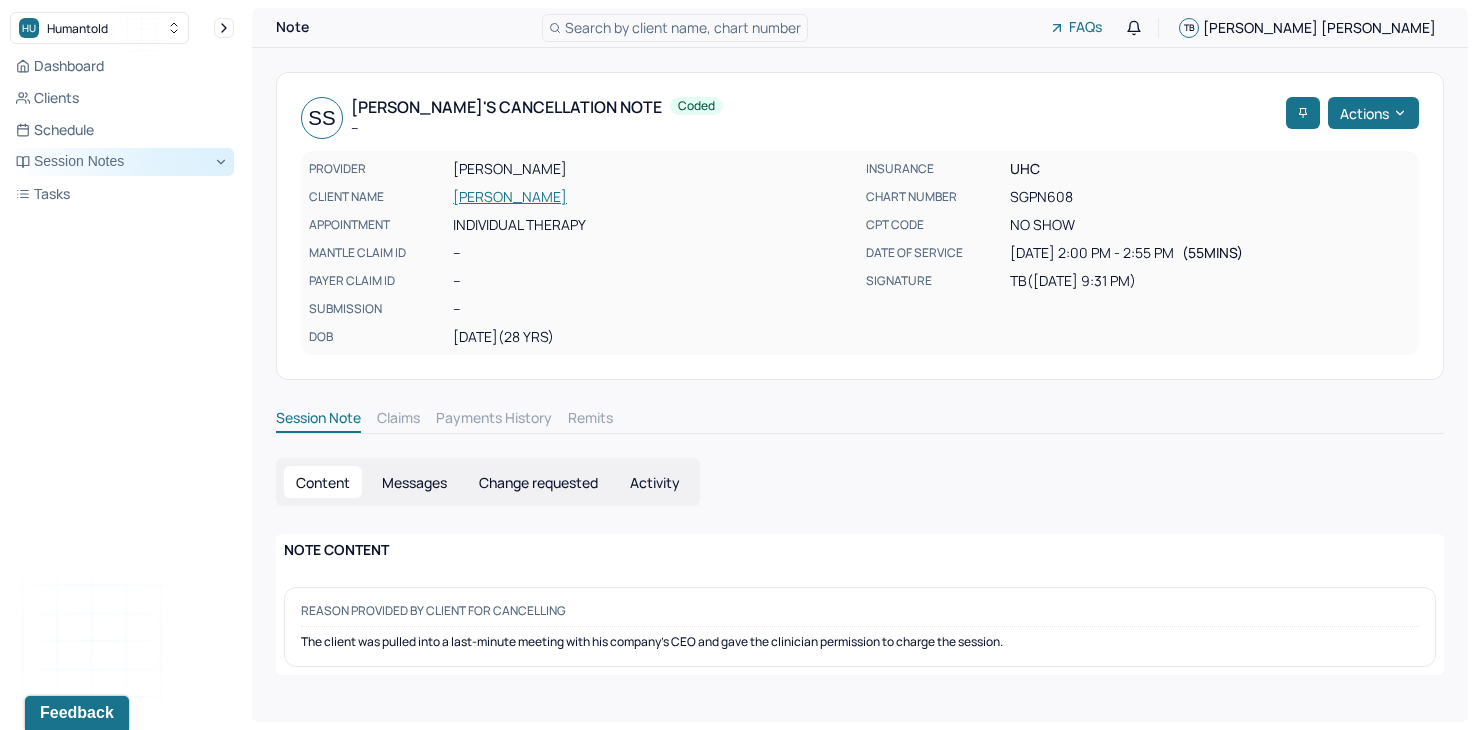 click on "Session Notes" at bounding box center [122, 162] 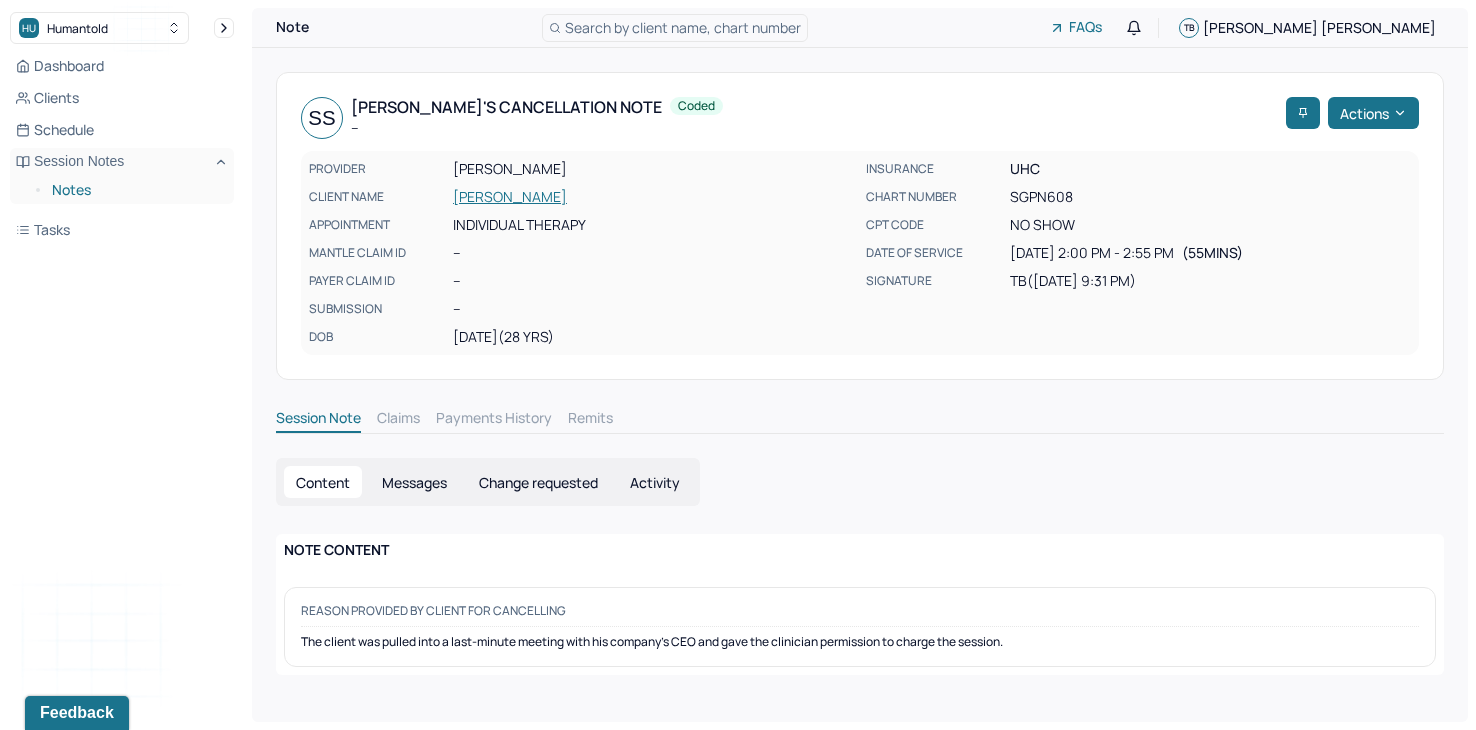 click on "Notes" at bounding box center (135, 190) 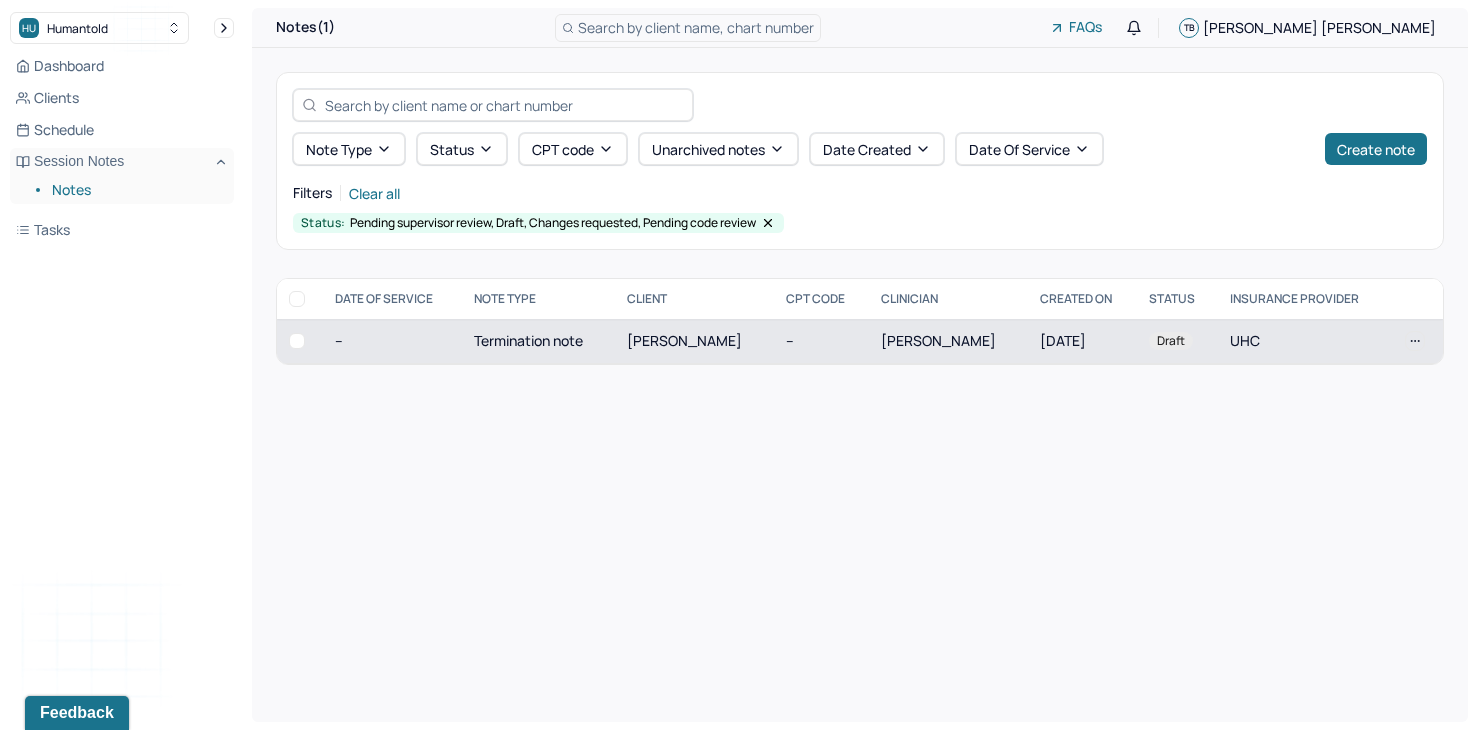 click on "[PERSON_NAME]" at bounding box center (694, 341) 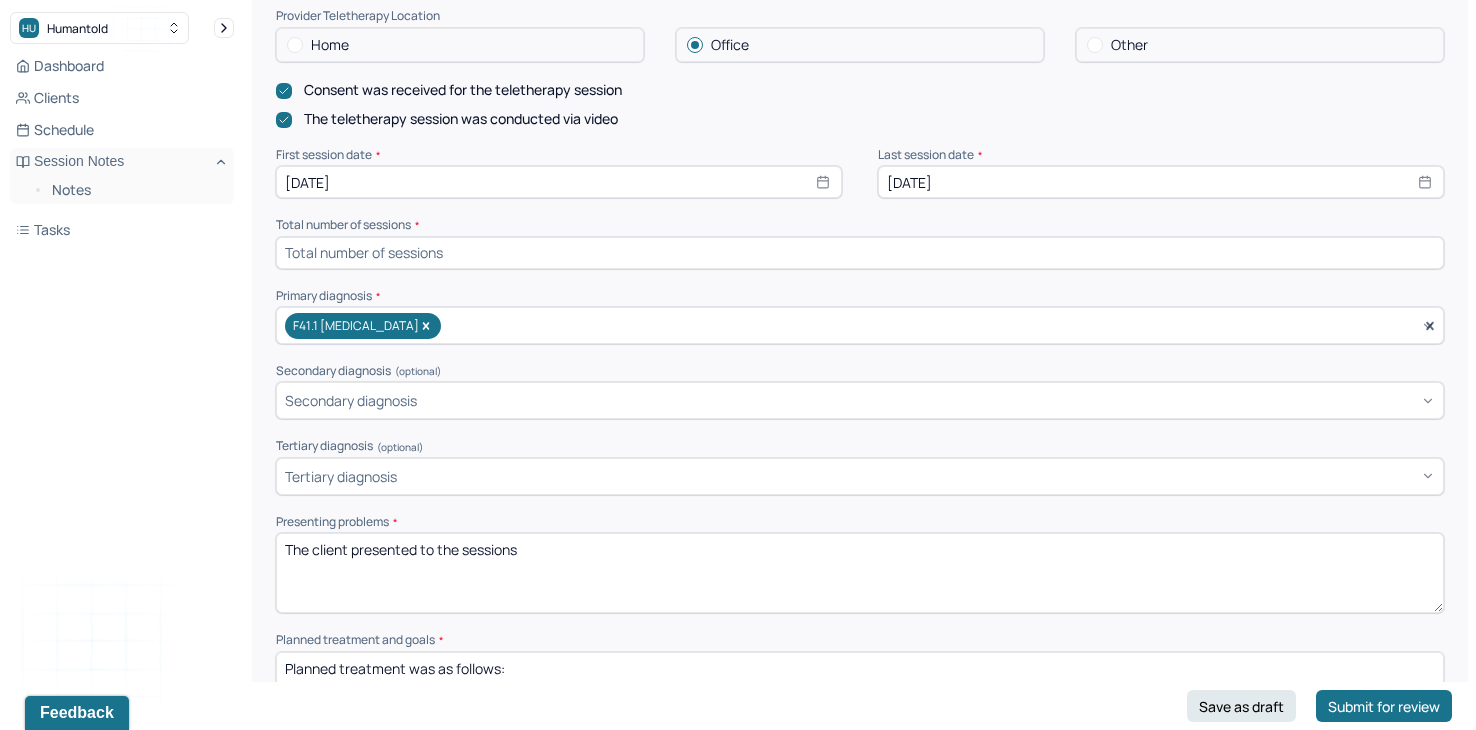 scroll, scrollTop: 622, scrollLeft: 0, axis: vertical 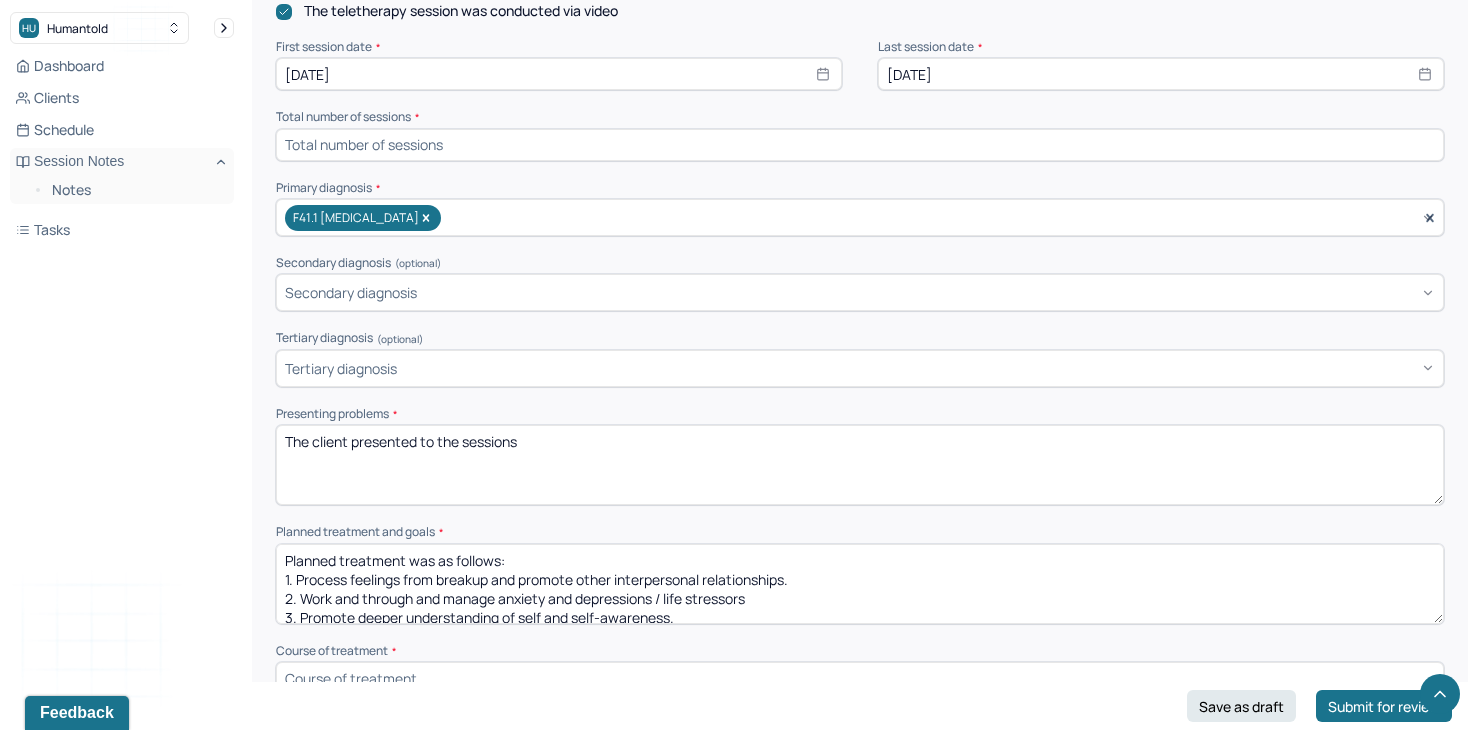 click on "The client presented to the sessions" at bounding box center (860, 465) 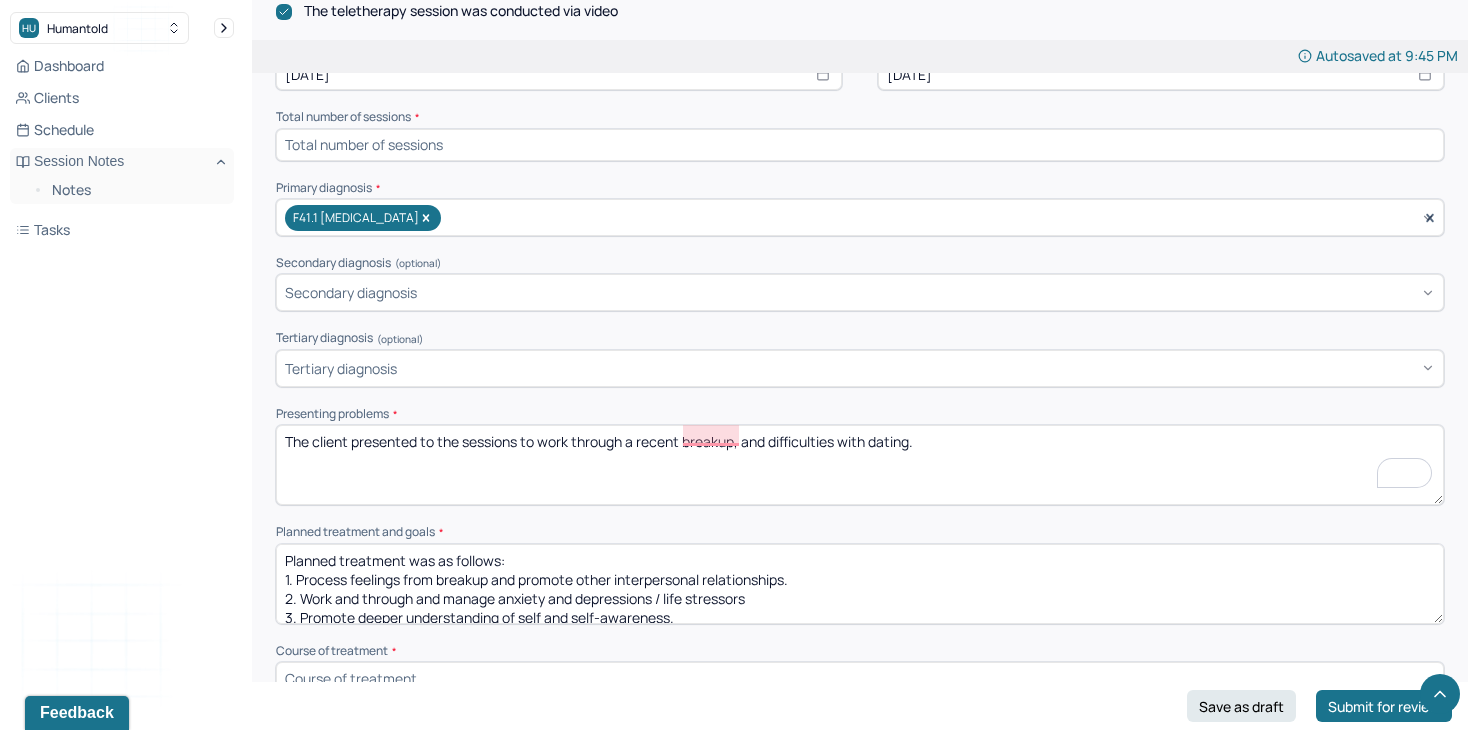 click on "The client presented to the sessions to work through a recent breakup, and difficulties with dating." at bounding box center (860, 465) 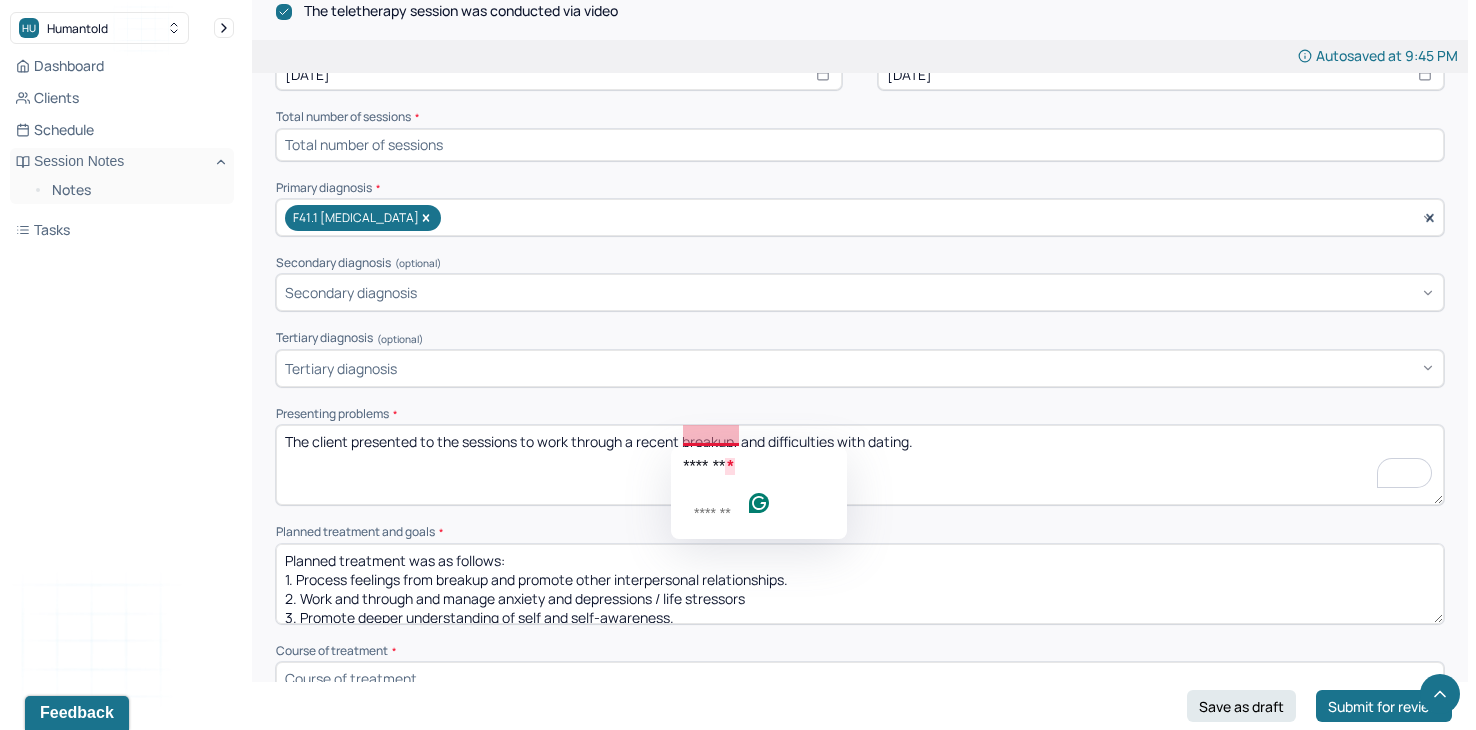 click on "******* *" 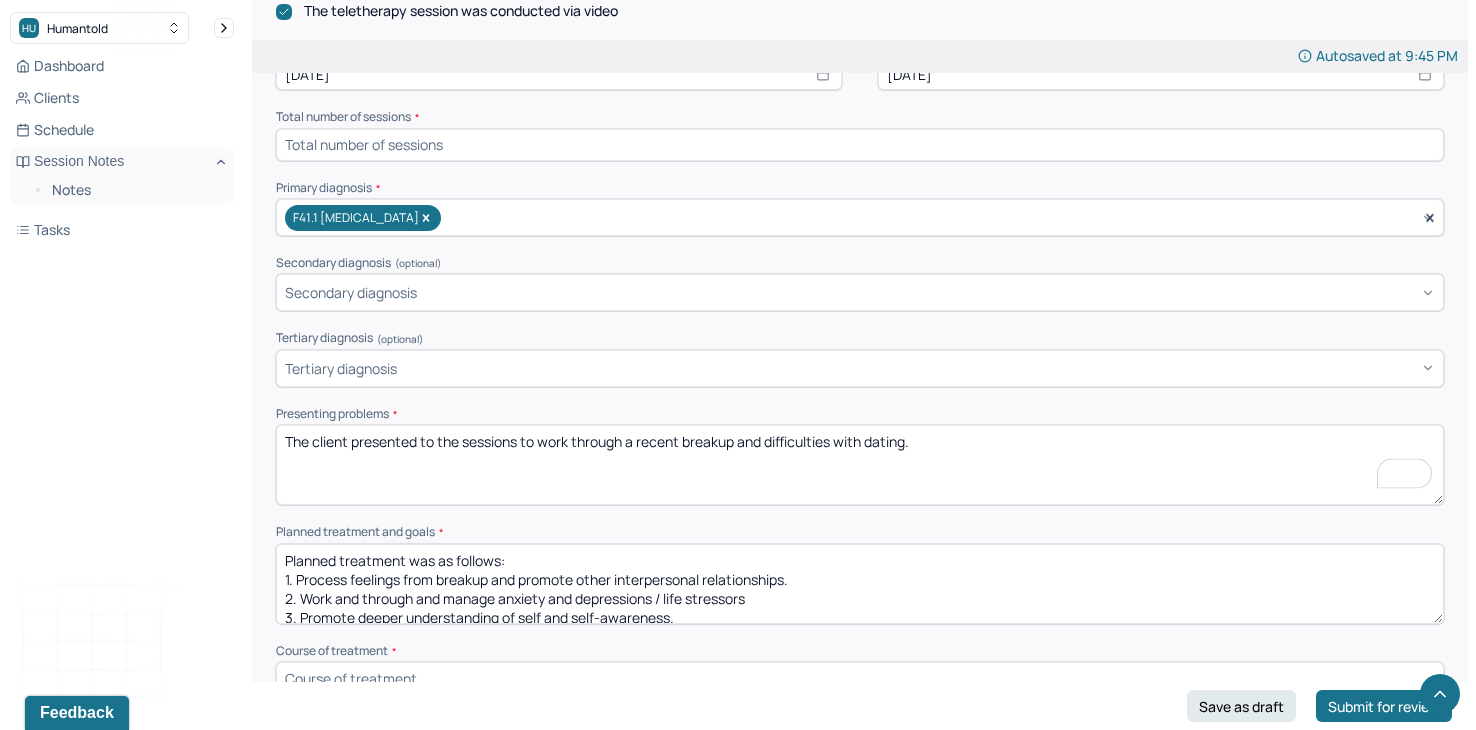 click on "The client presented to the sessions to work through a recent breakup, and difficulties with dating." at bounding box center (860, 465) 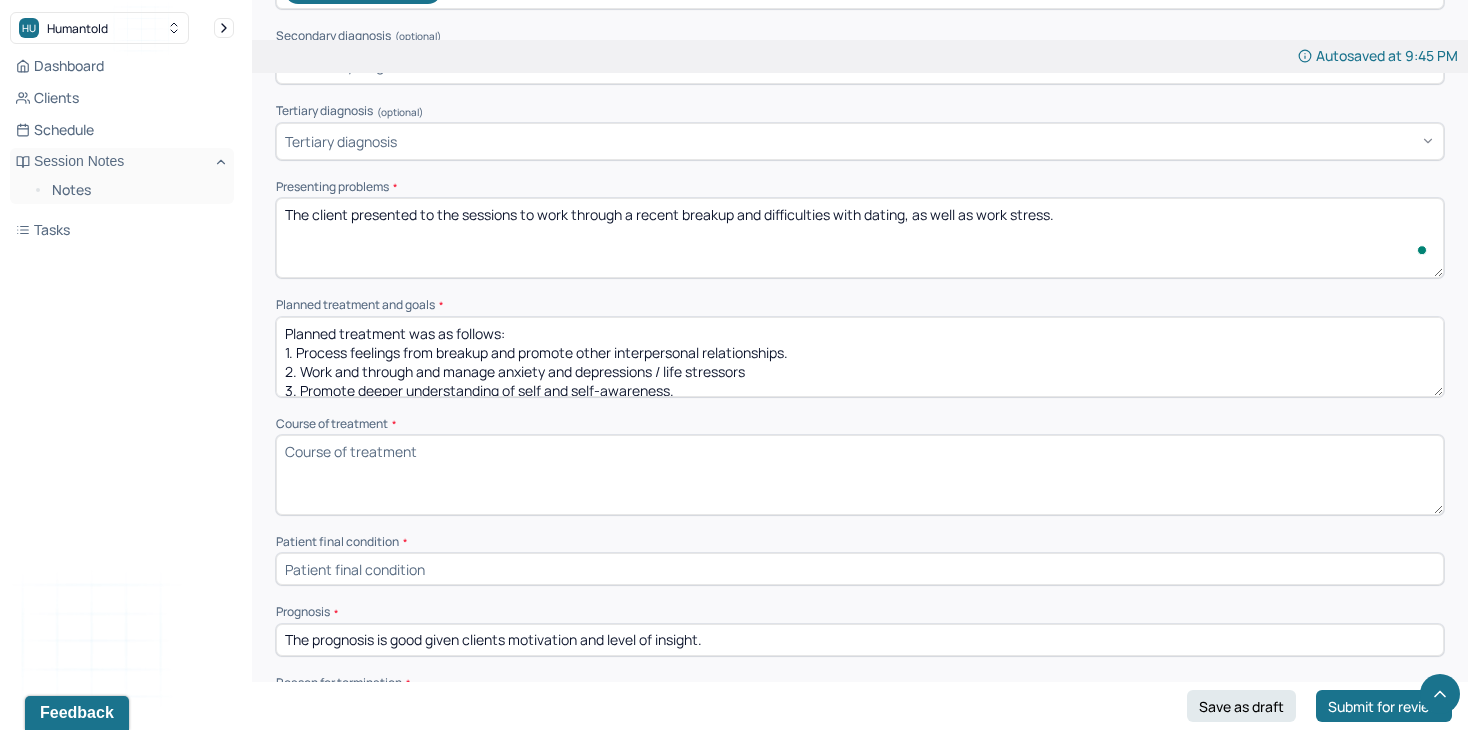 scroll, scrollTop: 962, scrollLeft: 0, axis: vertical 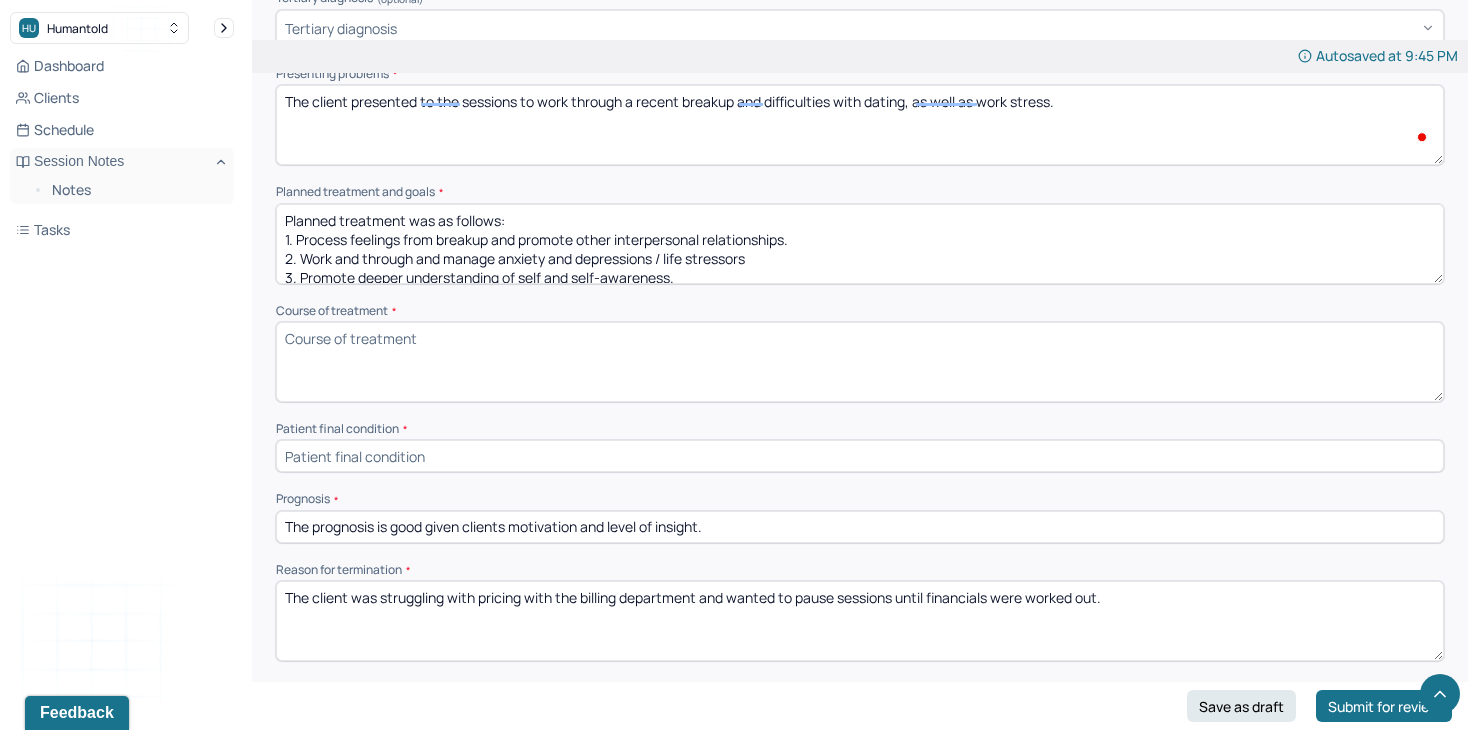 click on "Course of treatment *" at bounding box center [860, 362] 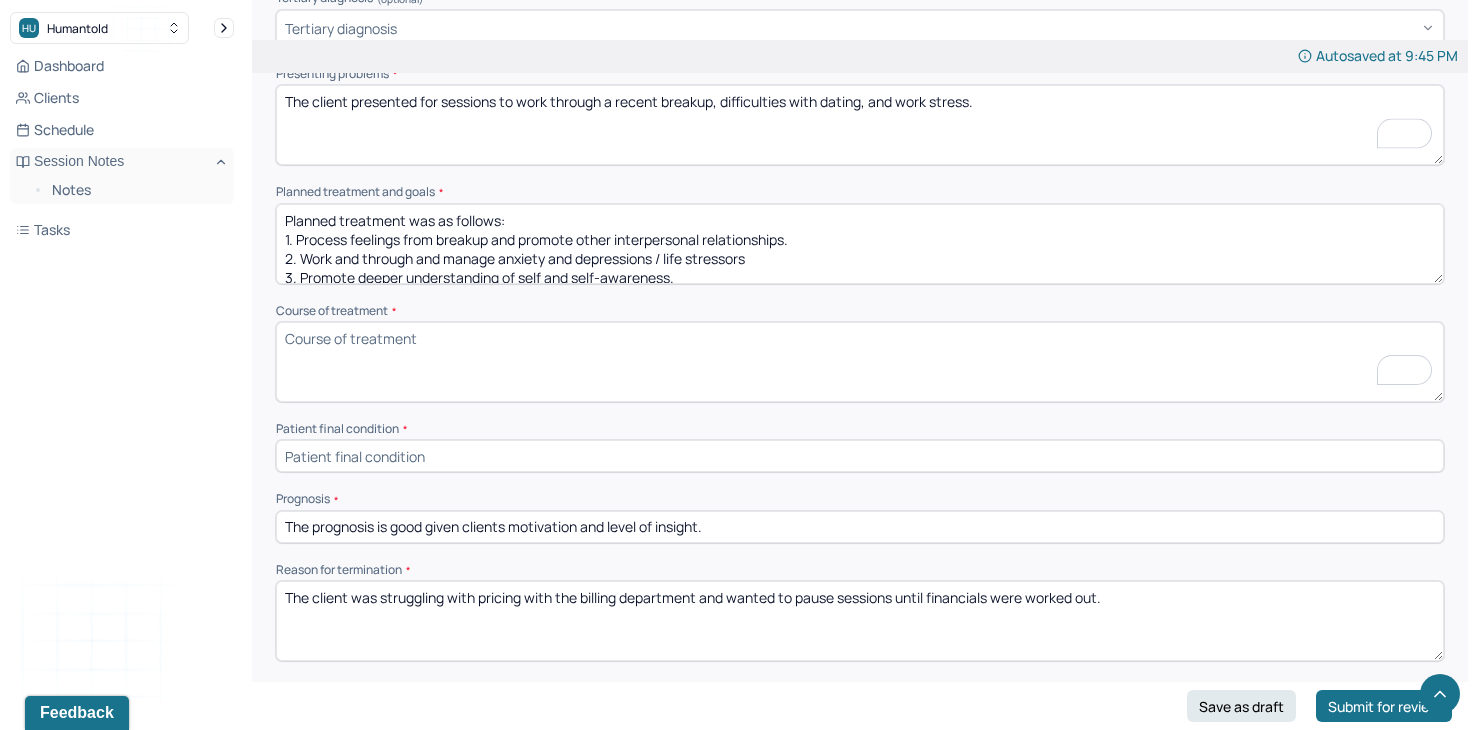 type on "The client presented for sessions to work through a recent breakup, difficulties with dating, and work stress." 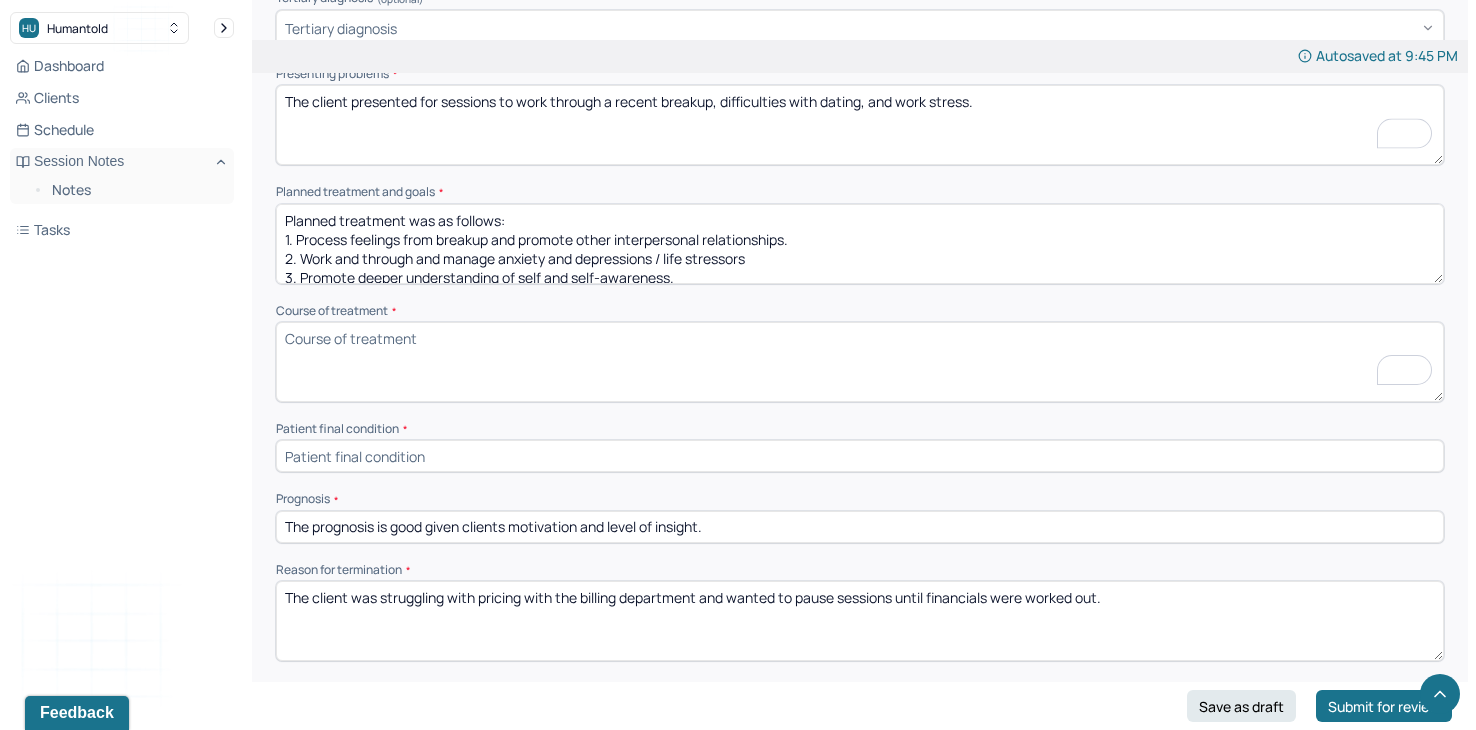 click on "Course of treatment *" at bounding box center (860, 362) 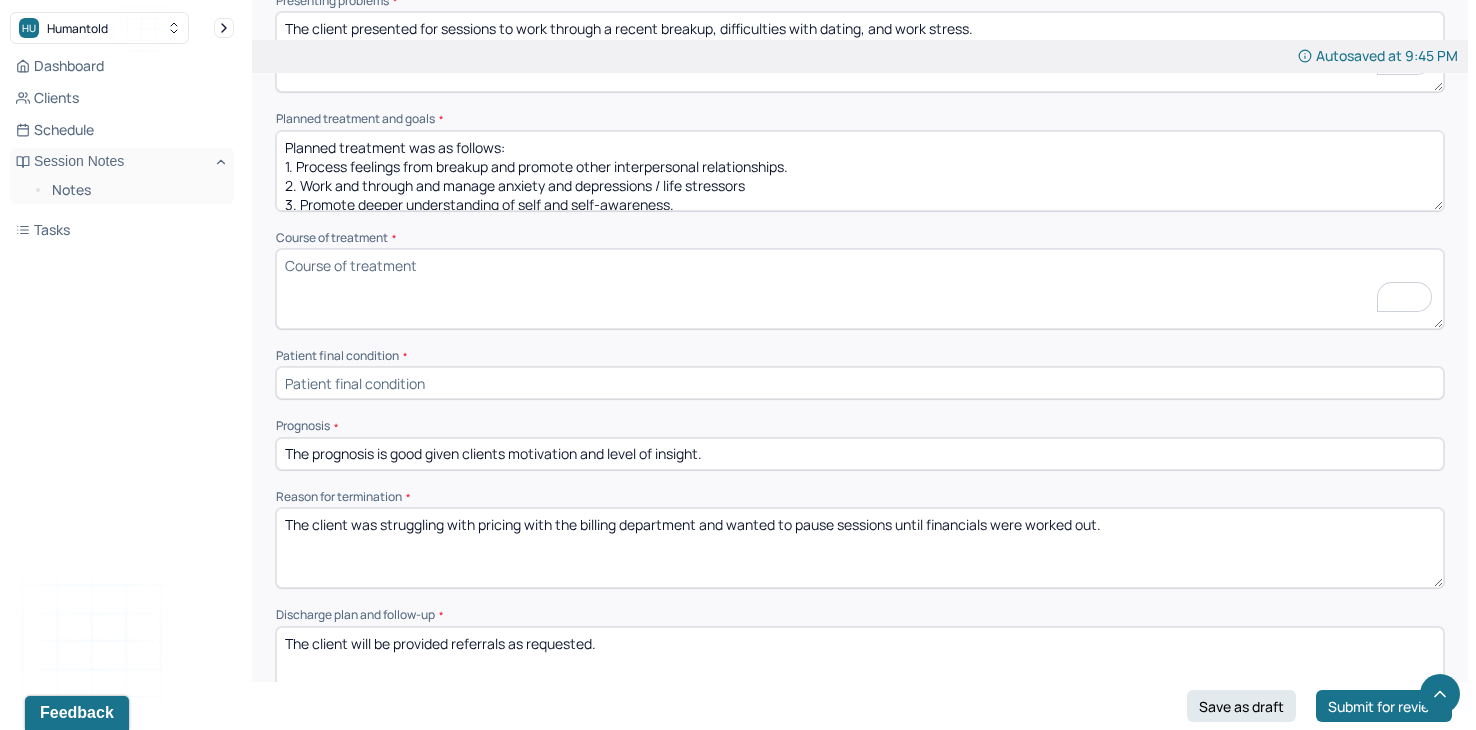 scroll, scrollTop: 1138, scrollLeft: 0, axis: vertical 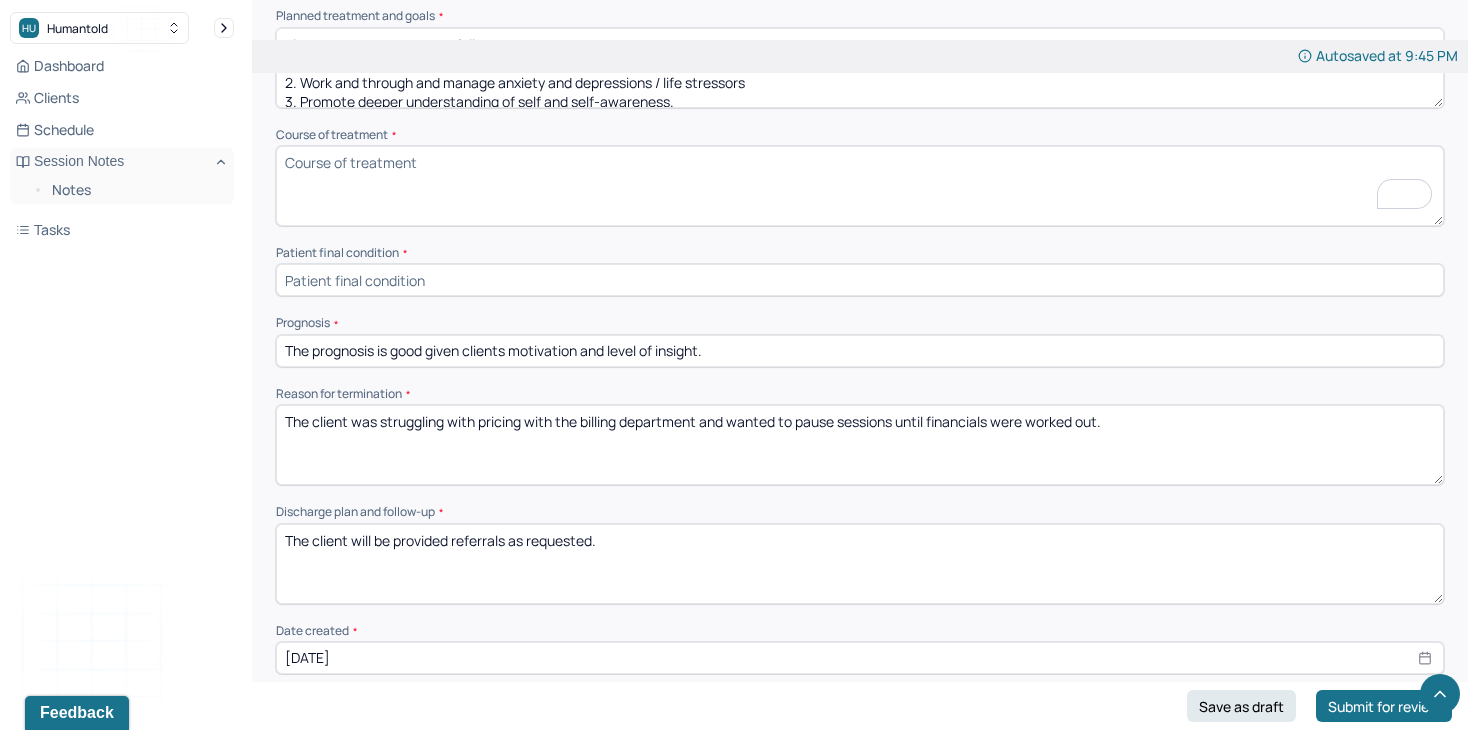 click at bounding box center (860, 280) 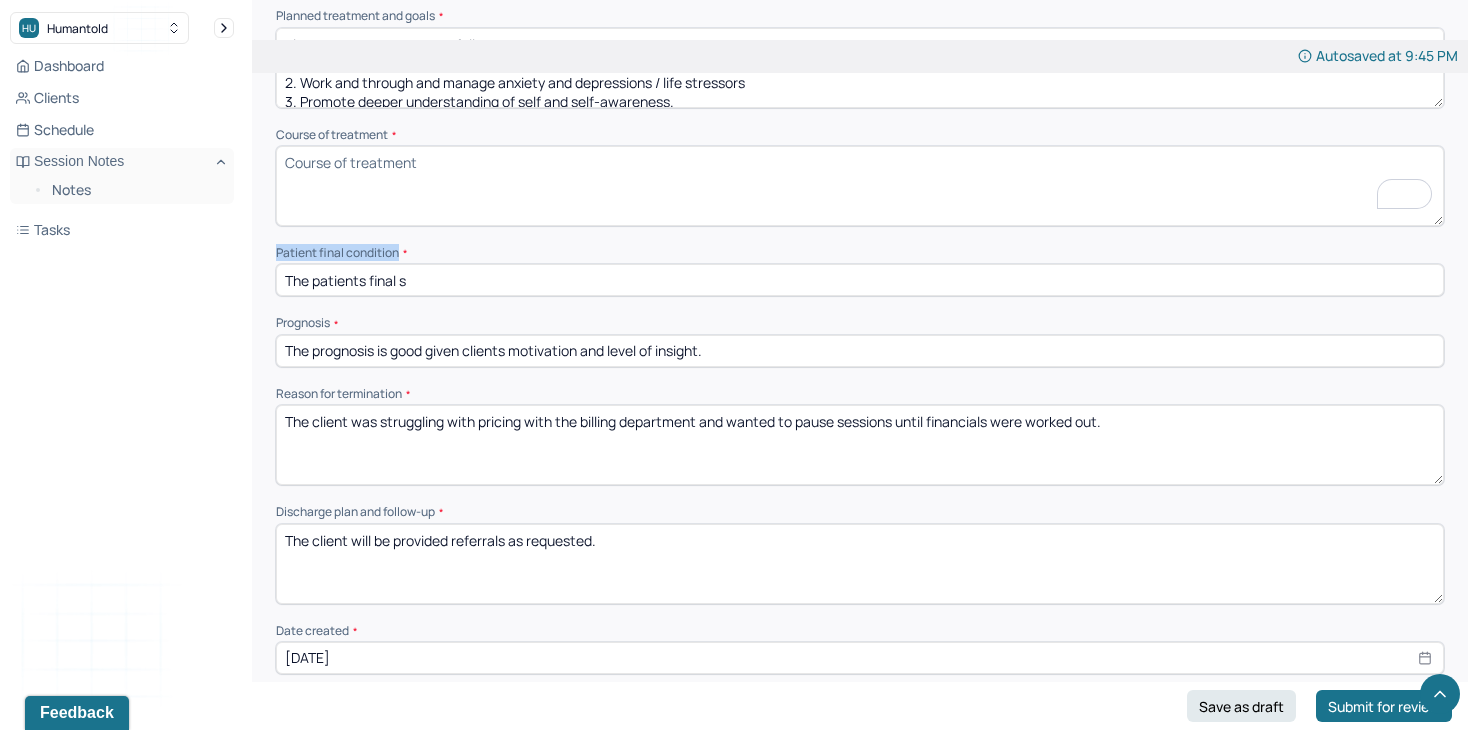 drag, startPoint x: 401, startPoint y: 240, endPoint x: 267, endPoint y: 240, distance: 134 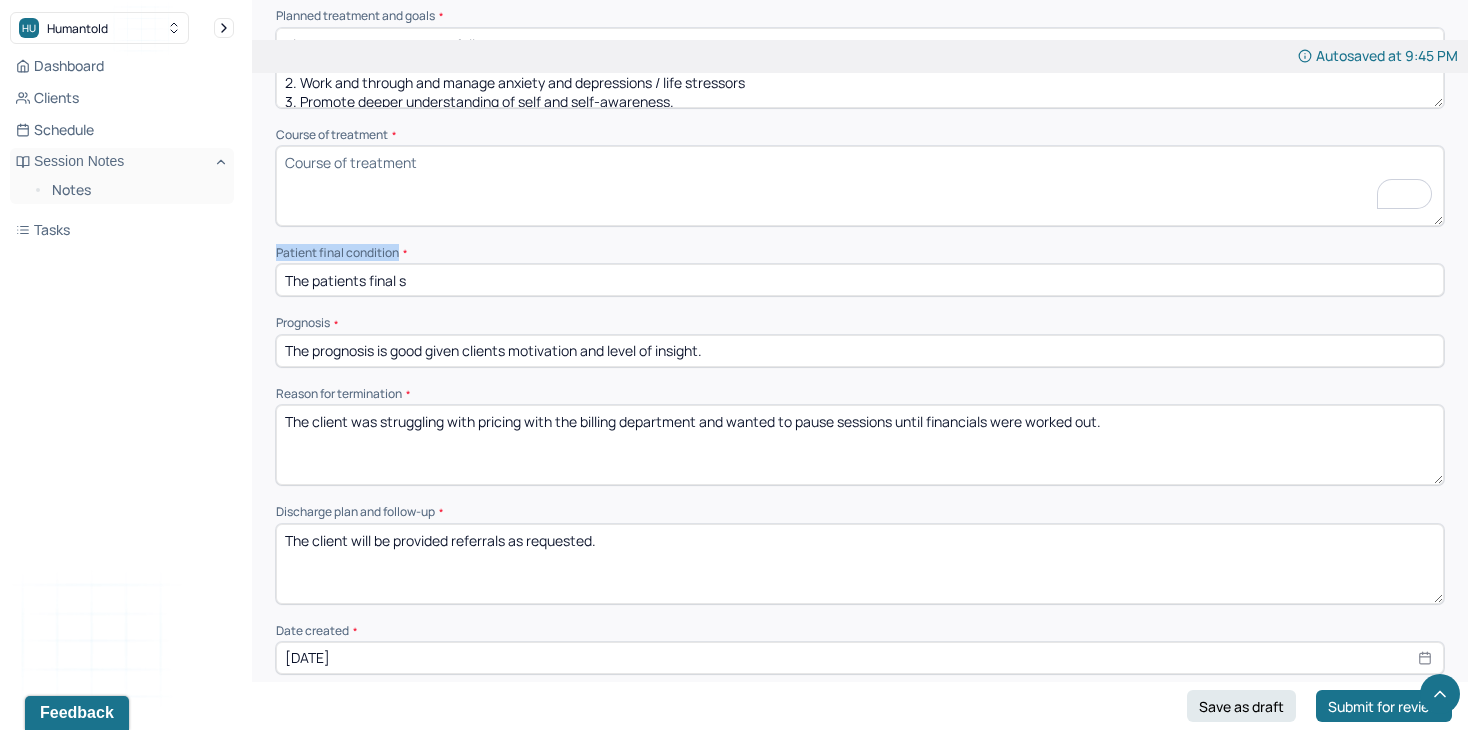 click on "Autosaved at 9:45 PM Appointment Details Client name [PERSON_NAME] Date of service -- Time 2:00pm - 3:00pm Duration 1hr Appointment type individual therapy Provider name [PERSON_NAME] Modifier 1 95 Telemedicine Note type Termination note Instructions The fields marked with an asterisk ( * ) are required before you can submit your notes. Before you can submit your session notes, they must be signed. You have the option to save your notes as a draft before making a submission. Appointment location * Teletherapy Client Teletherapy Location Home Office Other Provider Teletherapy Location Home Office Other Consent was received for the teletherapy session The teletherapy session was conducted via video First session date * [DATE] Last session date * [DATE] Total number of sessions * Primary diagnosis * F41.1 [MEDICAL_DATA] Secondary diagnosis (optional) Secondary diagnosis Tertiary diagnosis (optional) Tertiary diagnosis Presenting problems * Planned treatment and goals * Course of treatment" at bounding box center [860, -114] 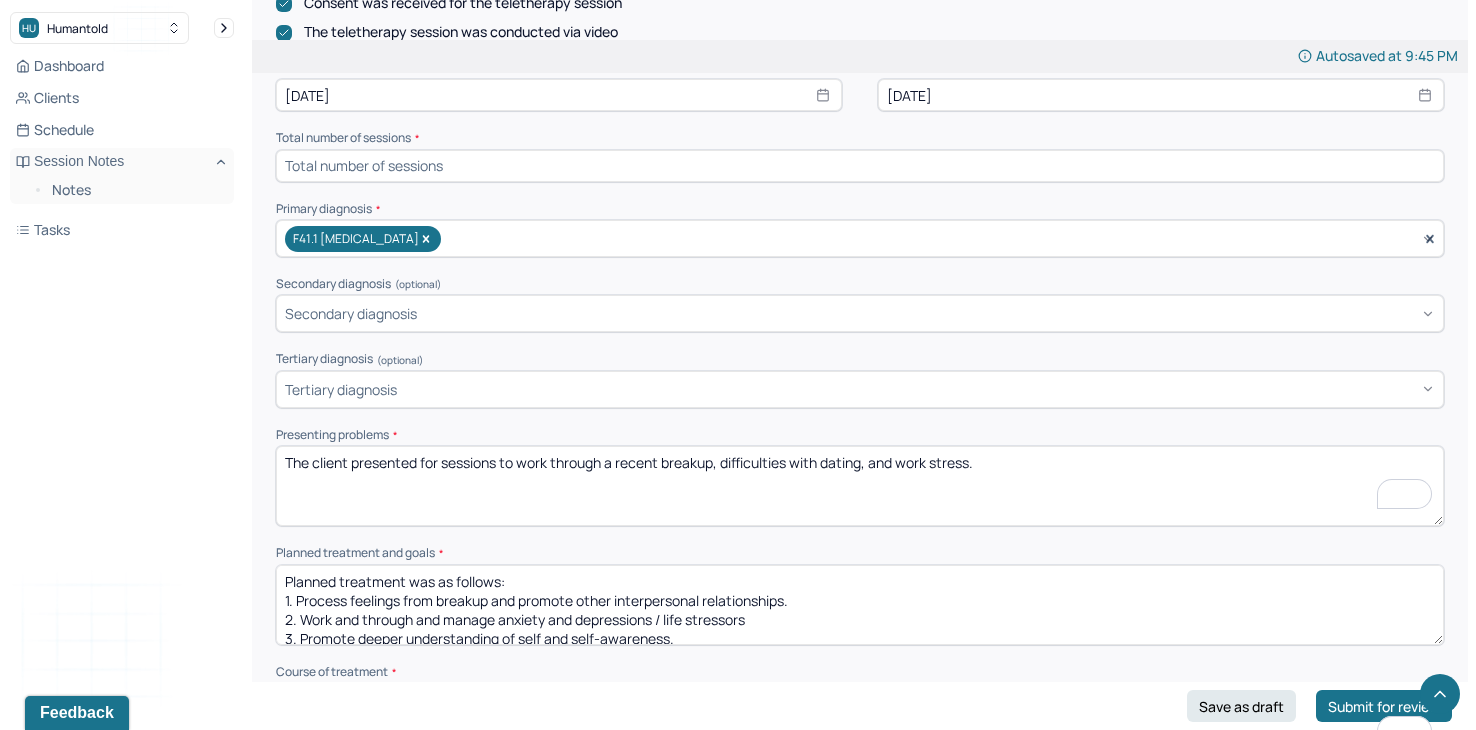 scroll, scrollTop: 602, scrollLeft: 0, axis: vertical 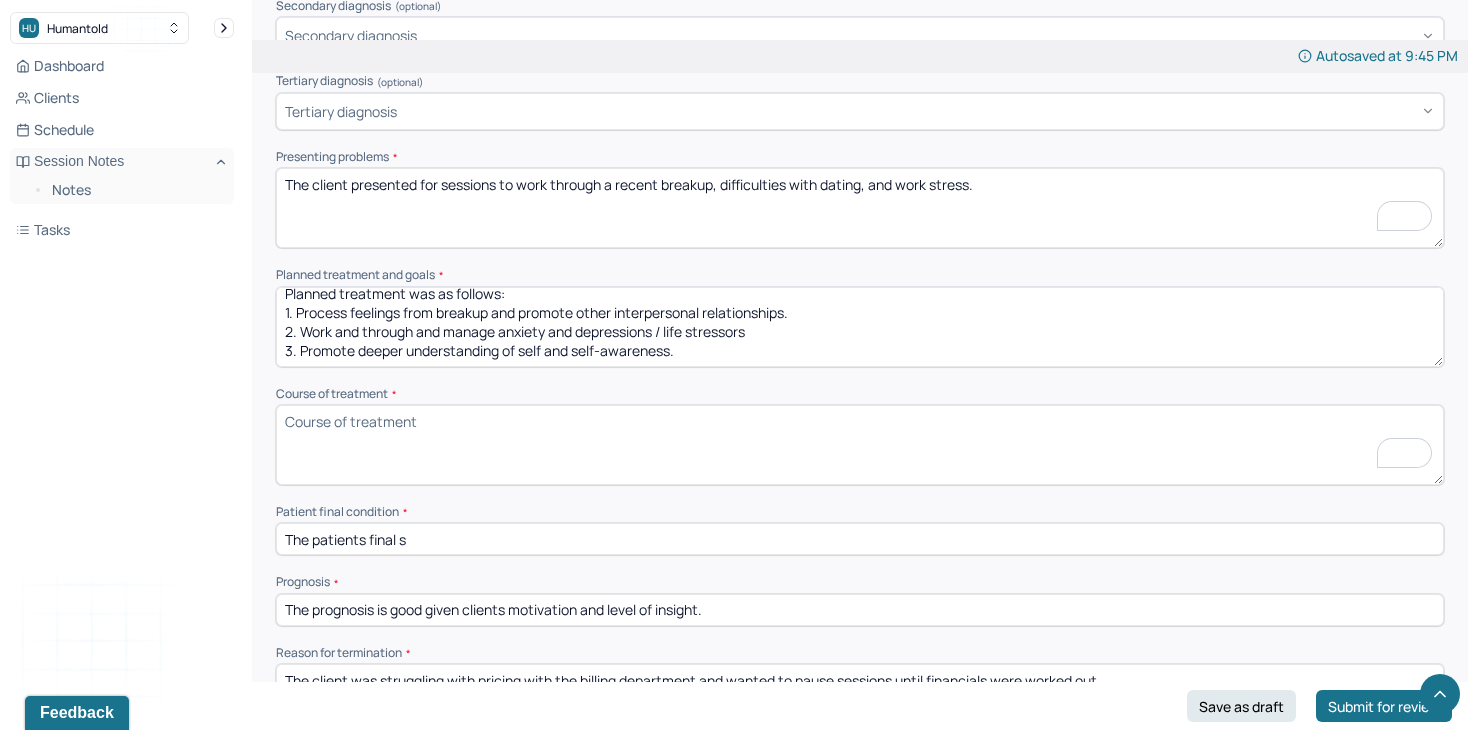 click on "The patients final s" at bounding box center [860, 539] 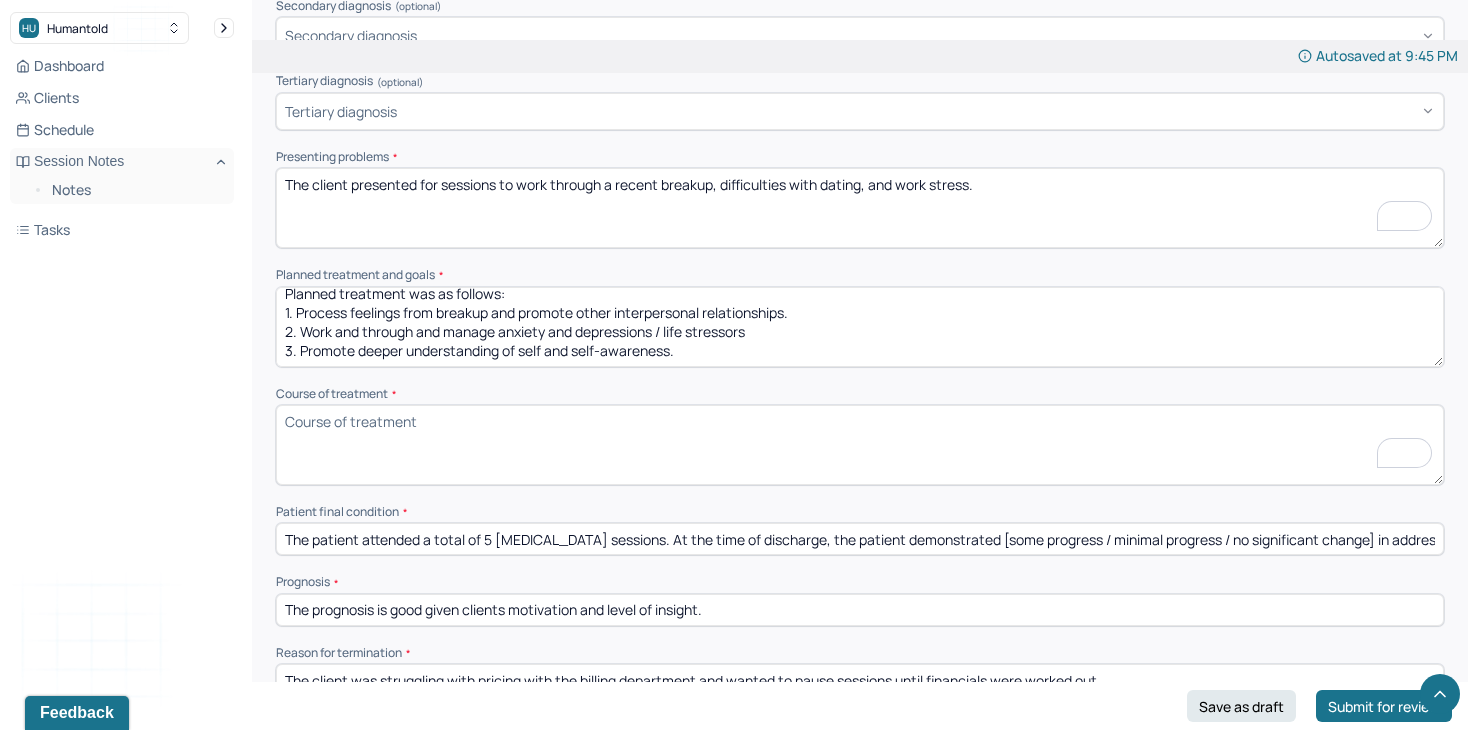 scroll, scrollTop: 0, scrollLeft: 611, axis: horizontal 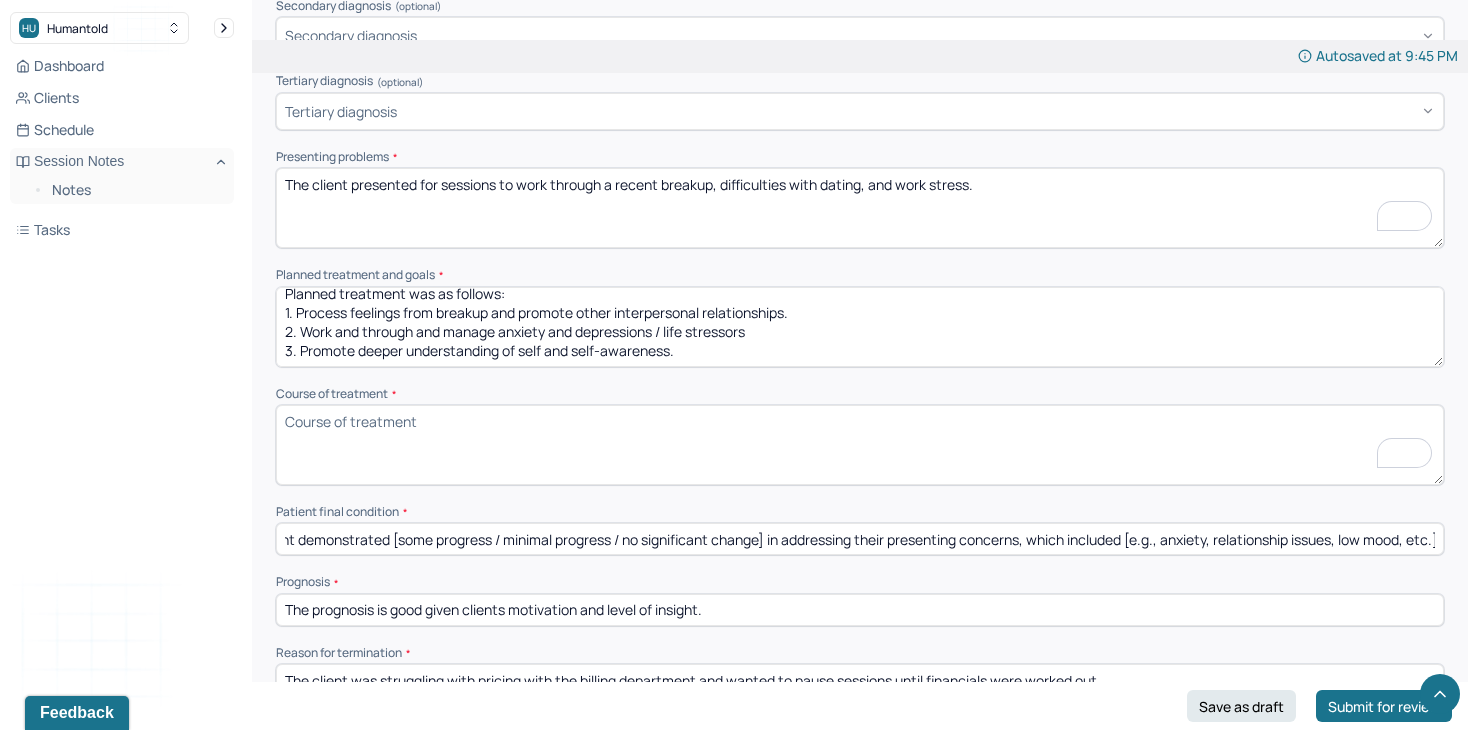 click on "The patient attended a total of 5 [MEDICAL_DATA] sessions. At the time of discharge, the patient demonstrated [some progress / minimal progress / no significant change] in addressing their presenting concerns, which included [e.g., anxiety, relationship issues, low mood, etc.]." at bounding box center [860, 539] 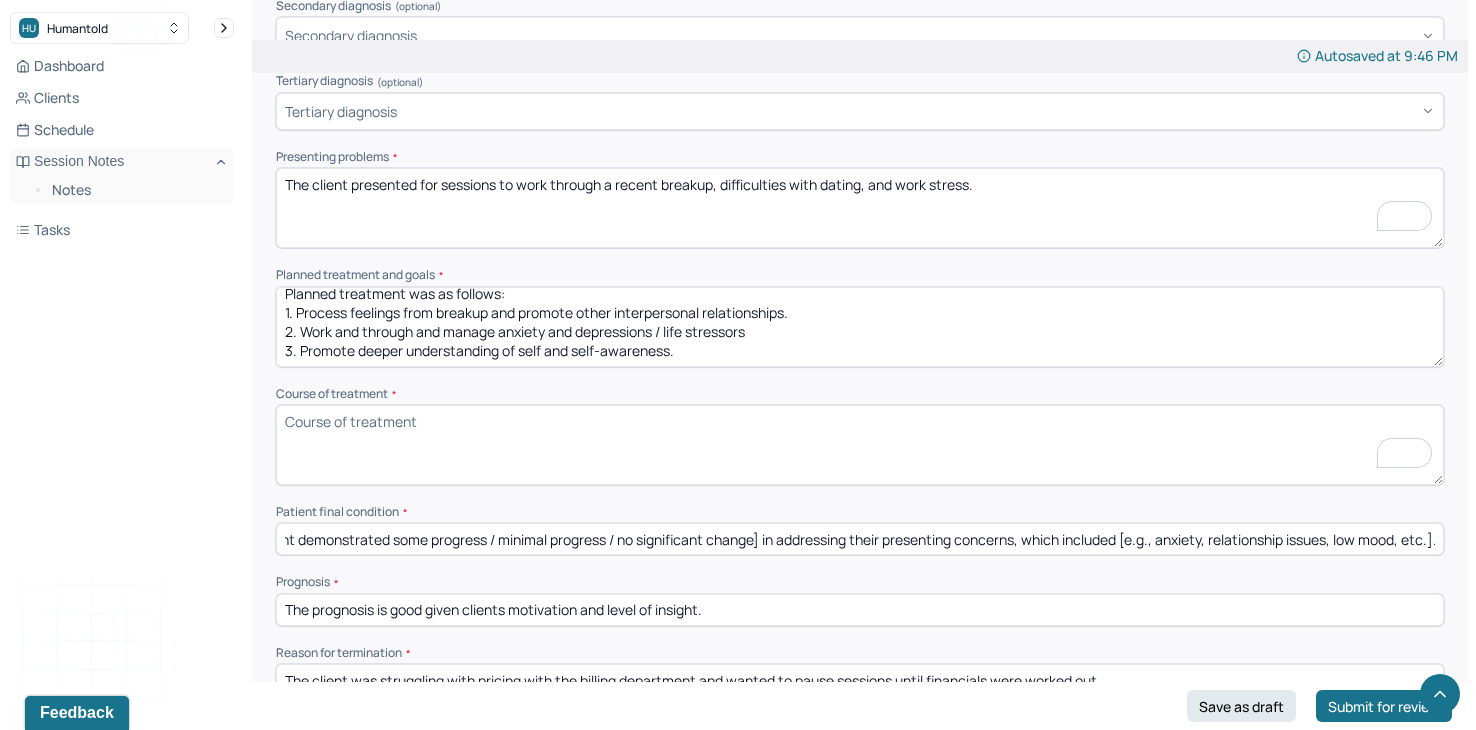 scroll, scrollTop: 0, scrollLeft: 606, axis: horizontal 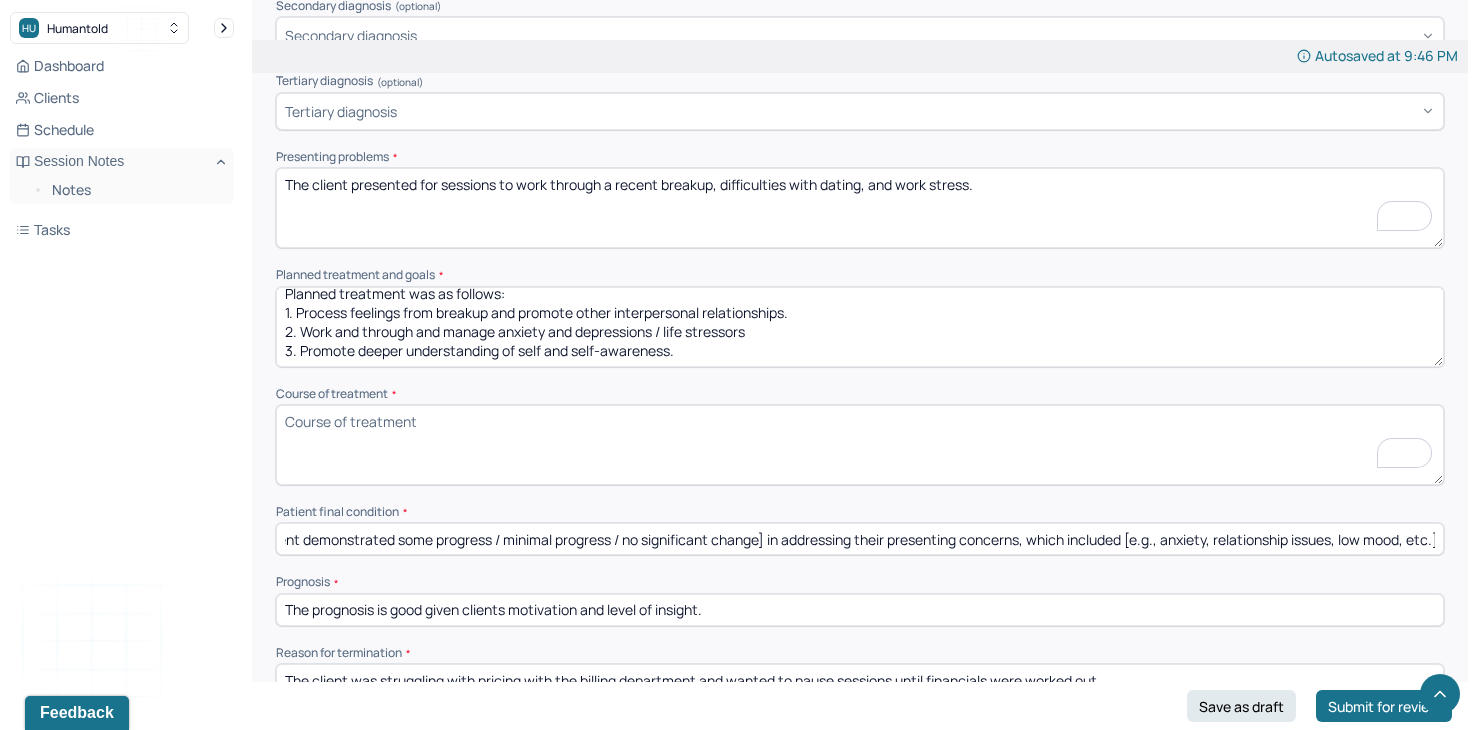 drag, startPoint x: 489, startPoint y: 535, endPoint x: 377, endPoint y: 534, distance: 112.00446 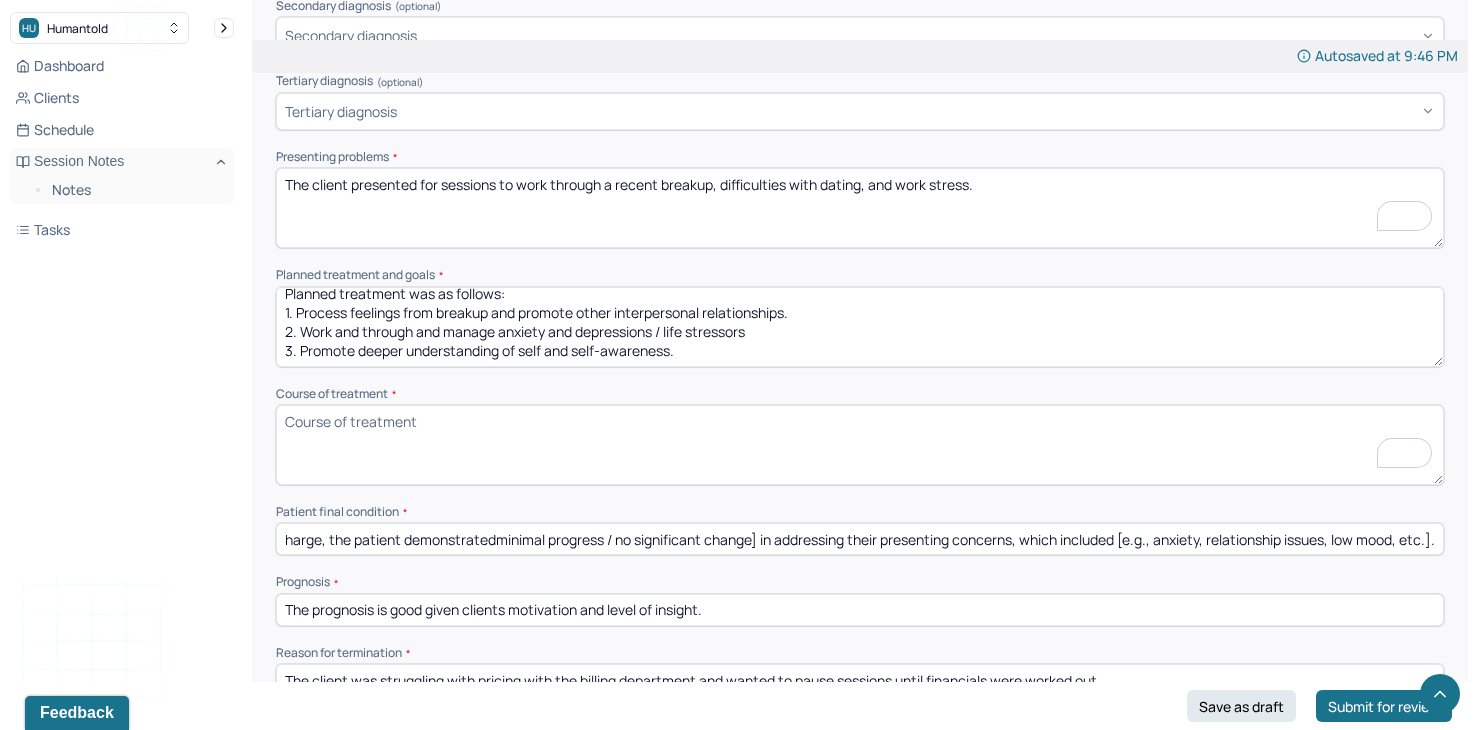 scroll, scrollTop: 0, scrollLeft: 497, axis: horizontal 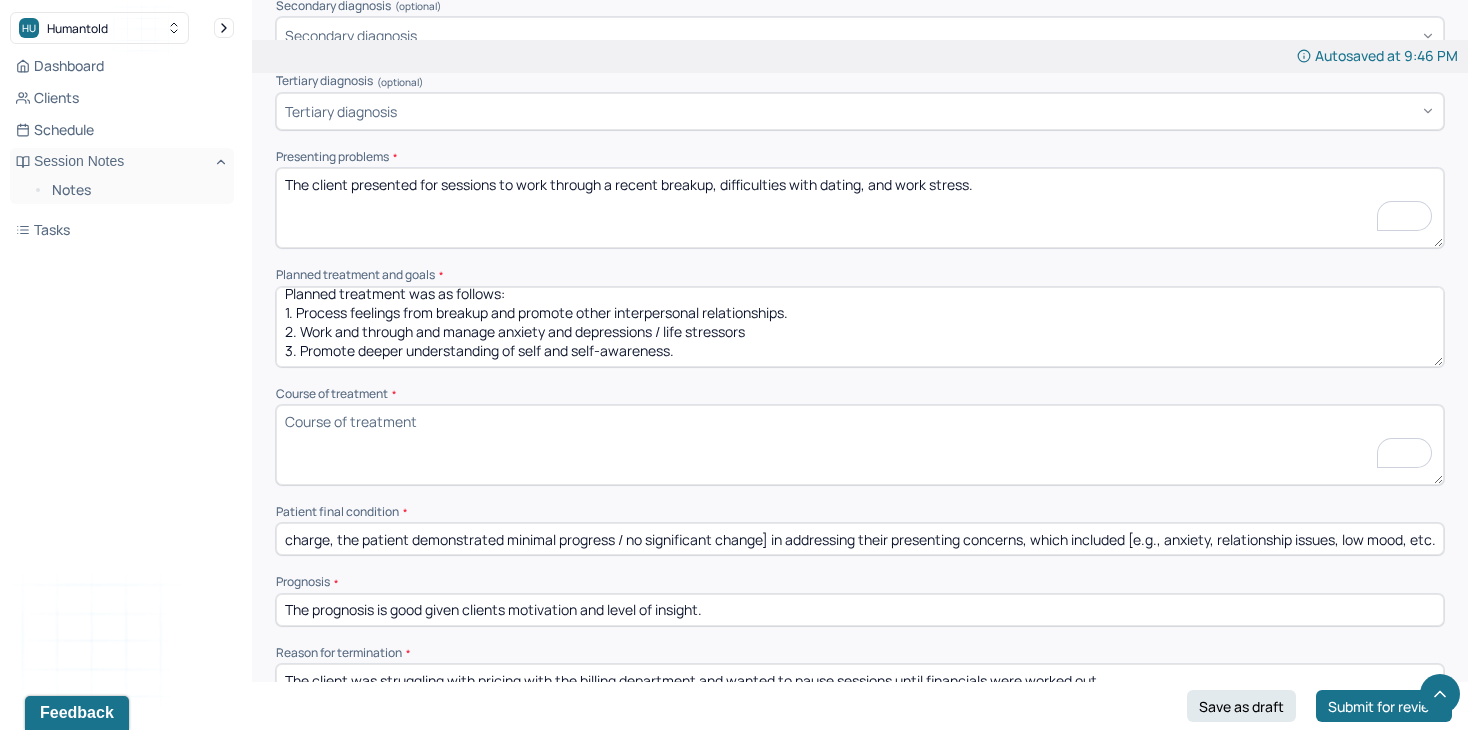 drag, startPoint x: 756, startPoint y: 532, endPoint x: 606, endPoint y: 532, distance: 150 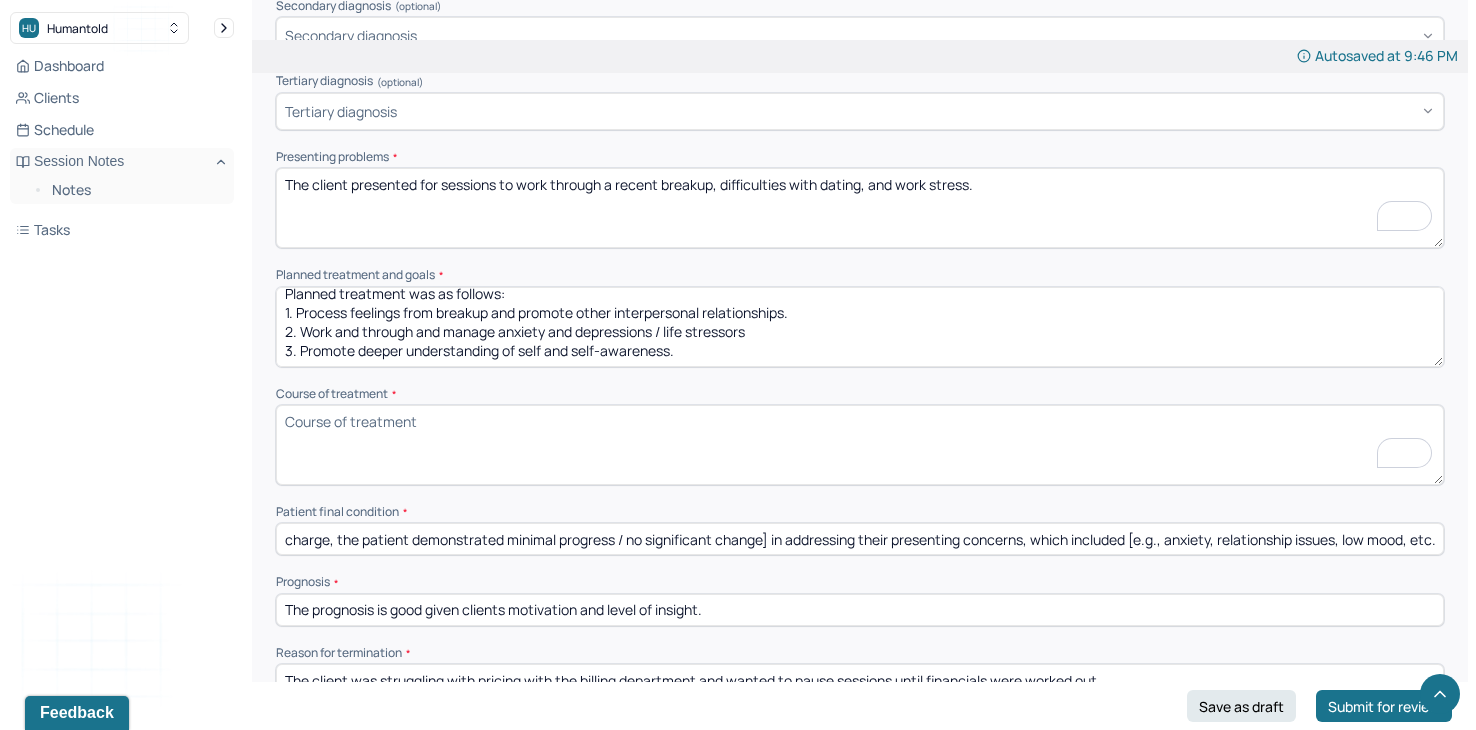 click on "The patient attended a total of 5 [MEDICAL_DATA] sessions. At the time of discharge, the patient demonstrated minimal progress / no significant change] in addressing their presenting concerns, which included [e.g., anxiety, relationship issues, low mood, etc.]." at bounding box center (860, 539) 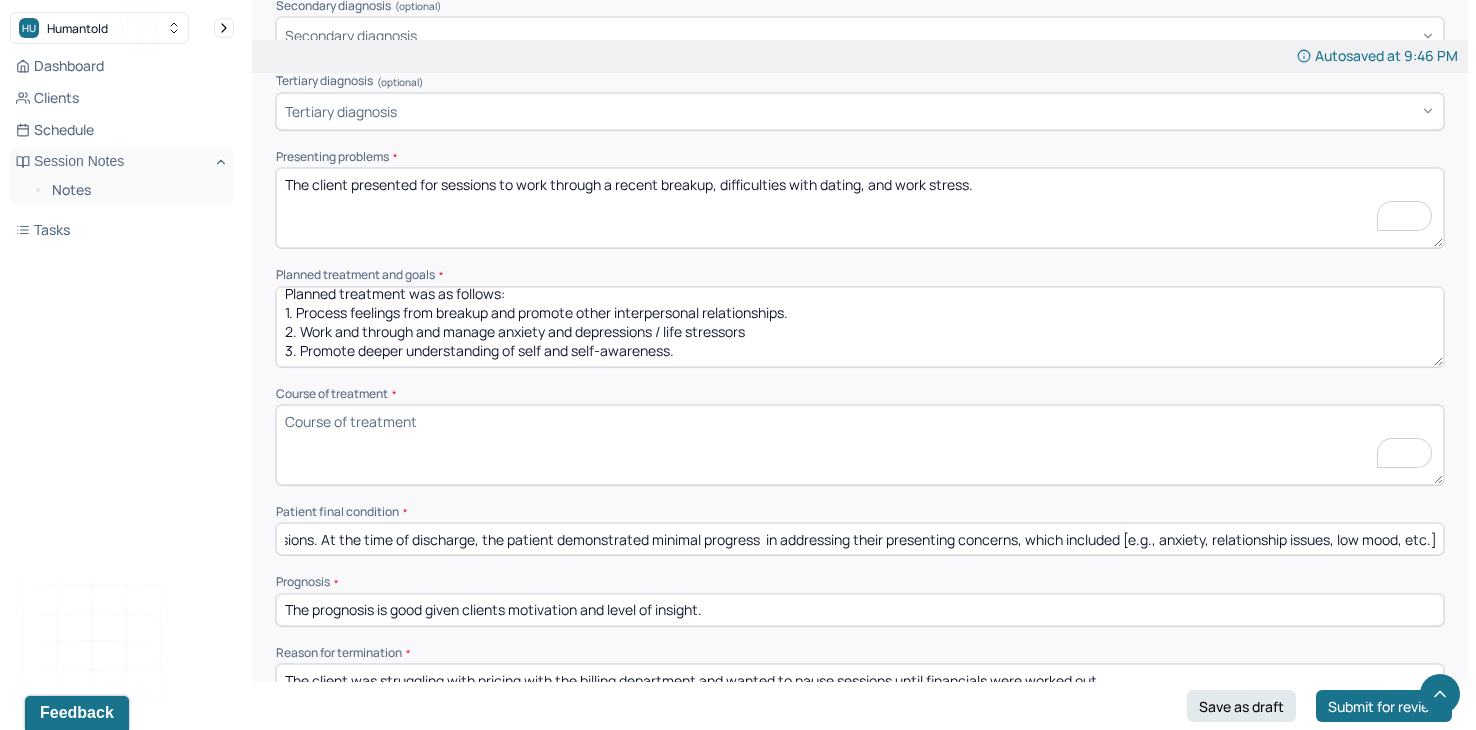 scroll, scrollTop: 0, scrollLeft: 347, axis: horizontal 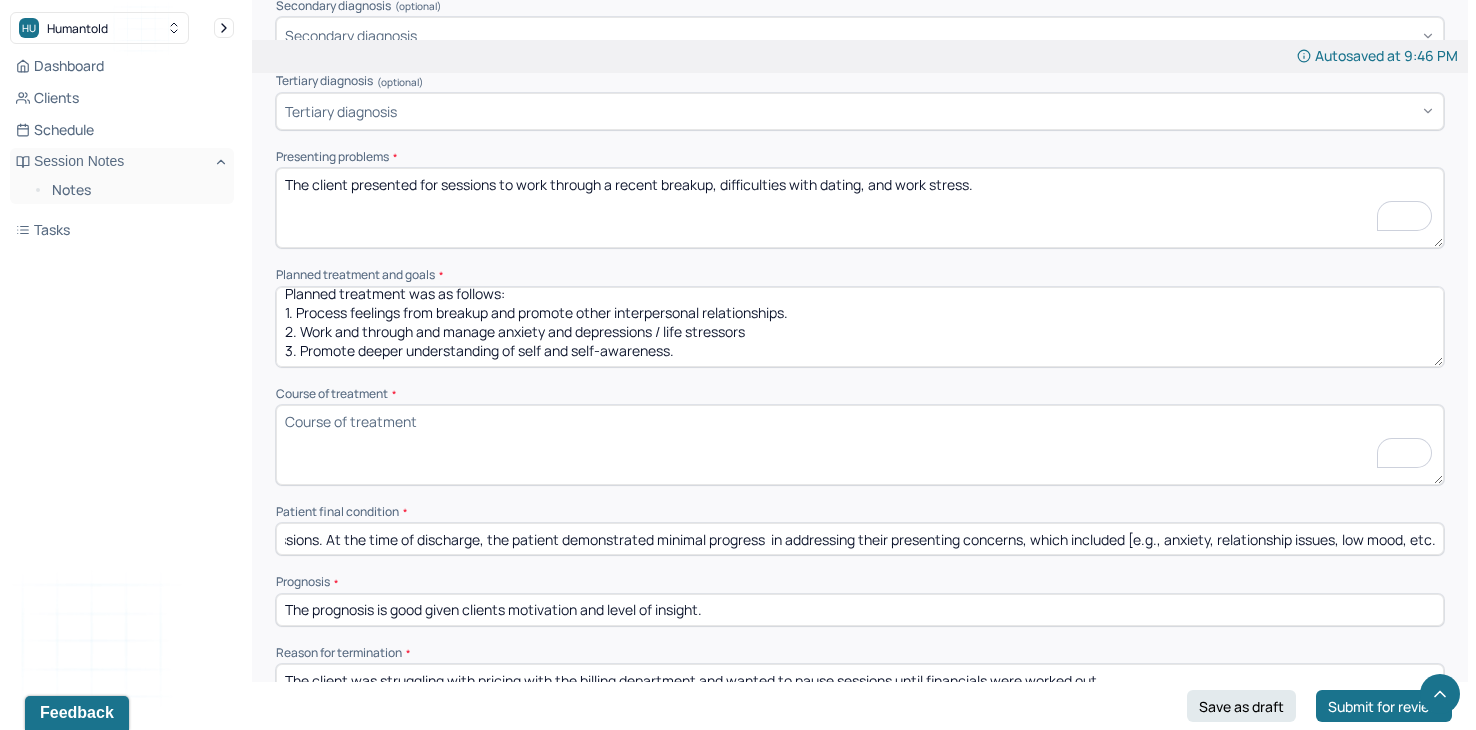 drag, startPoint x: 1119, startPoint y: 532, endPoint x: 1156, endPoint y: 537, distance: 37.336308 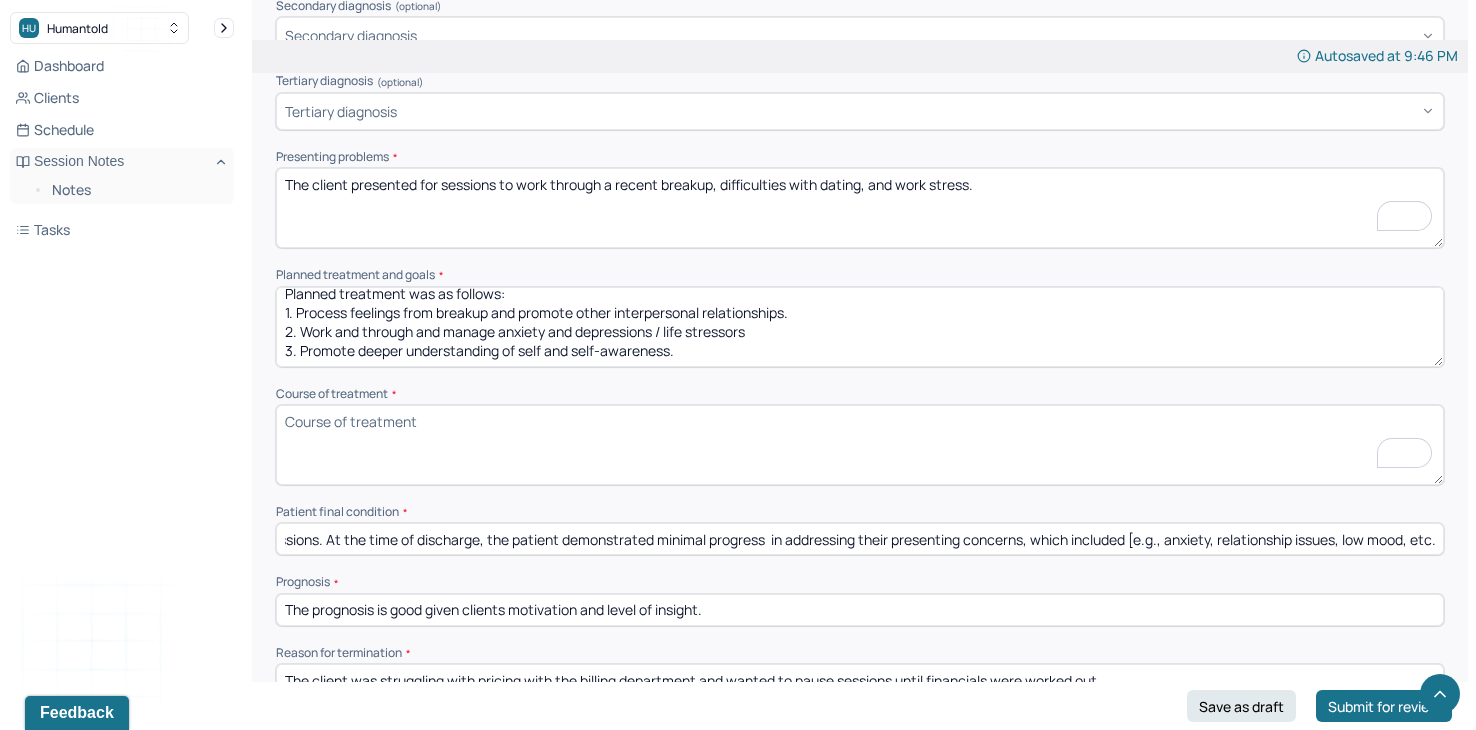 click on "The patient attended a total of 5 [MEDICAL_DATA] sessions. At the time of discharge, the patient demonstrated minimal progress  in addressing their presenting concerns, which included [e.g., anxiety, relationship issues, low mood, etc.]." at bounding box center (860, 539) 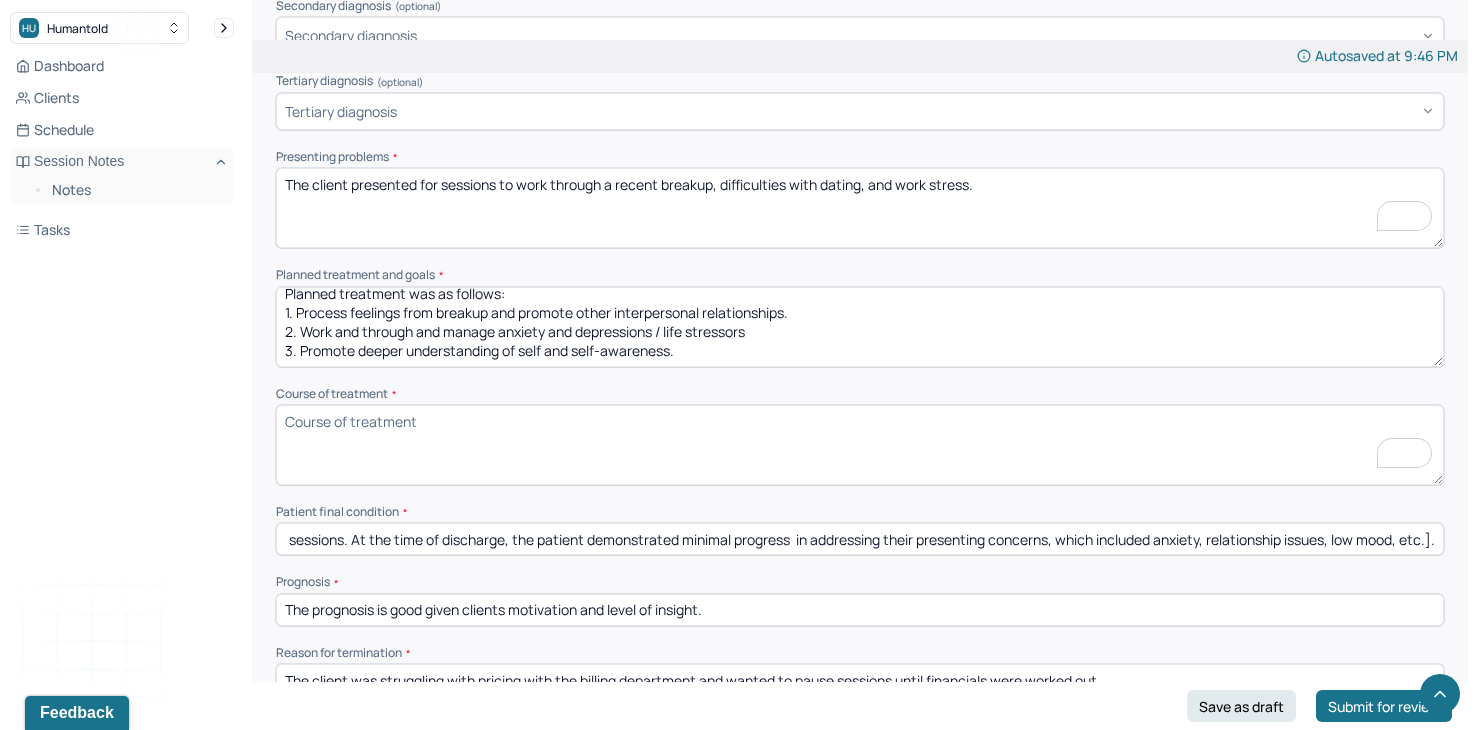 scroll, scrollTop: 0, scrollLeft: 312, axis: horizontal 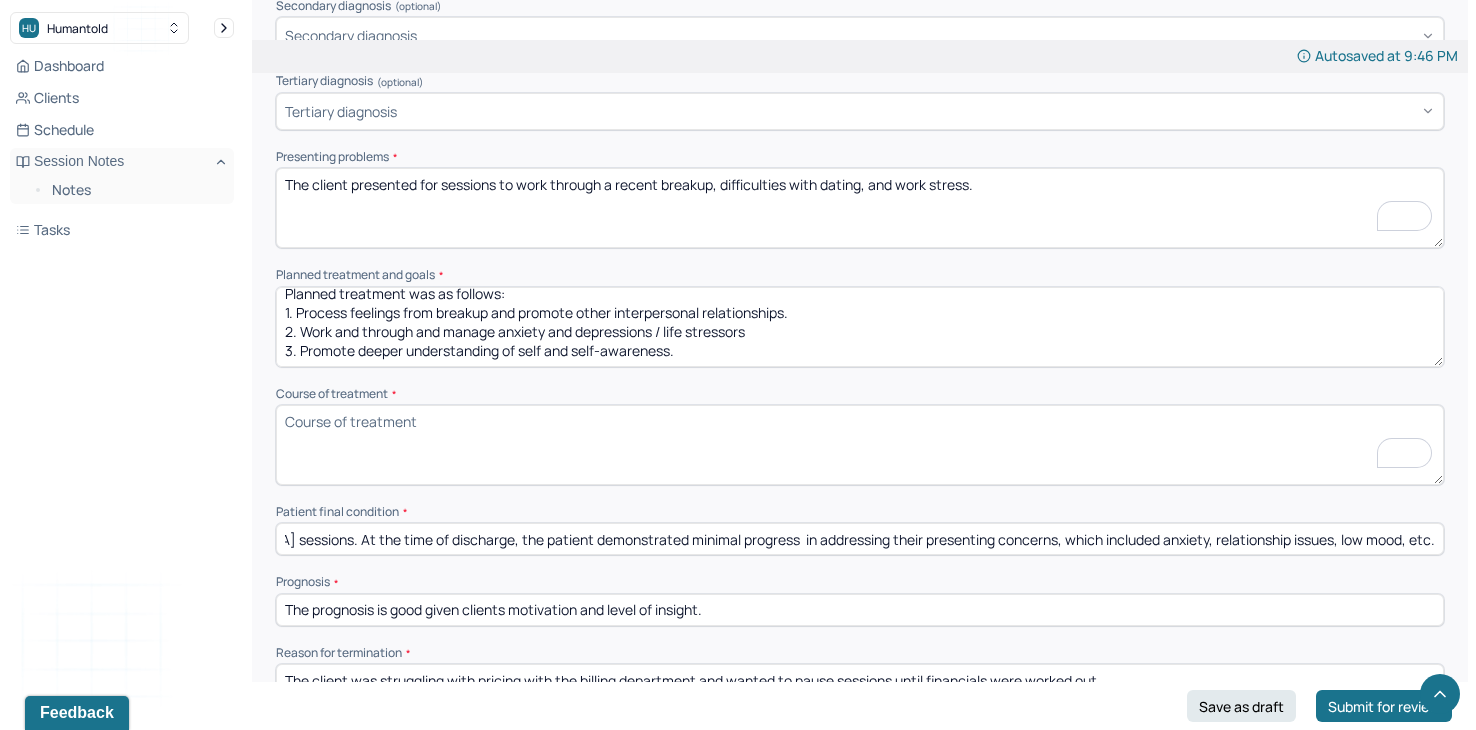 drag, startPoint x: 1333, startPoint y: 532, endPoint x: 1469, endPoint y: 534, distance: 136.01471 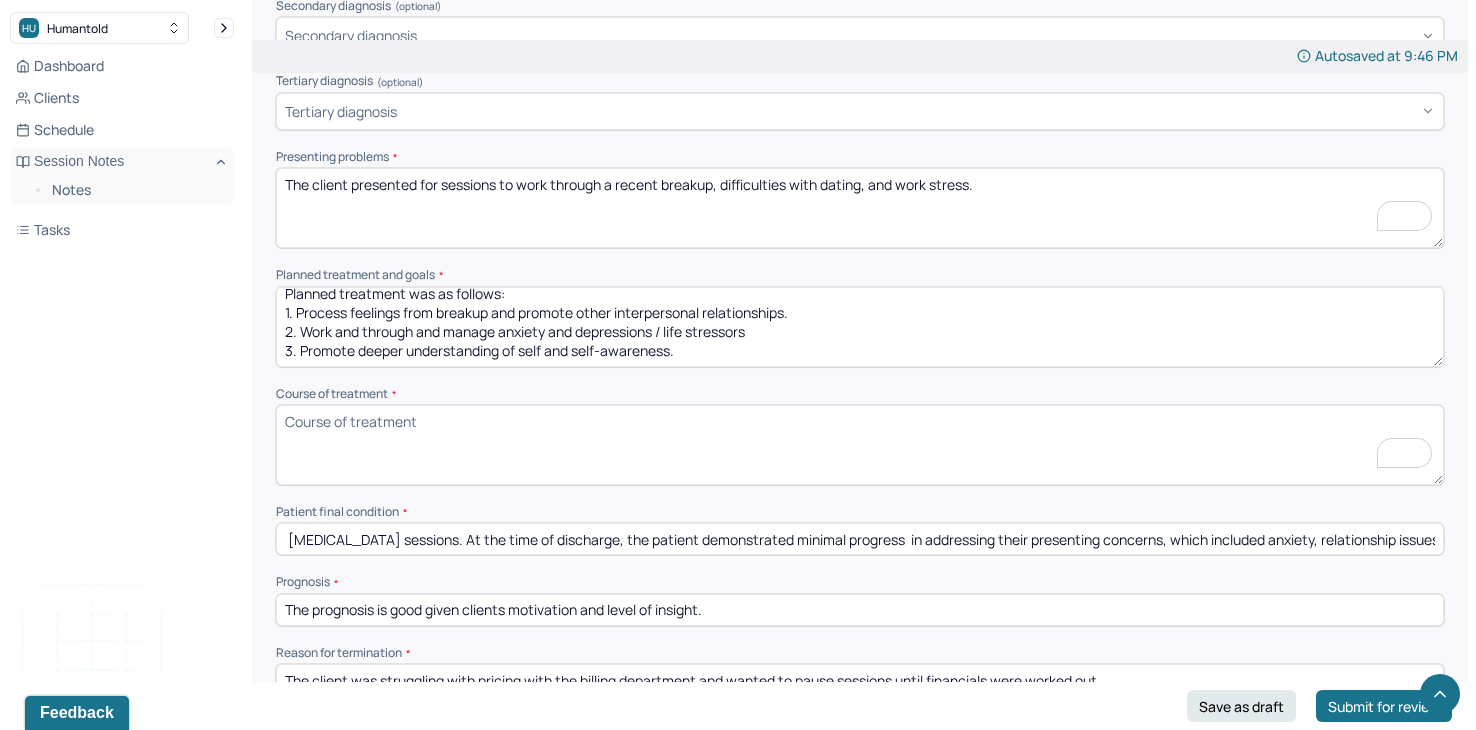 scroll, scrollTop: 0, scrollLeft: 210, axis: horizontal 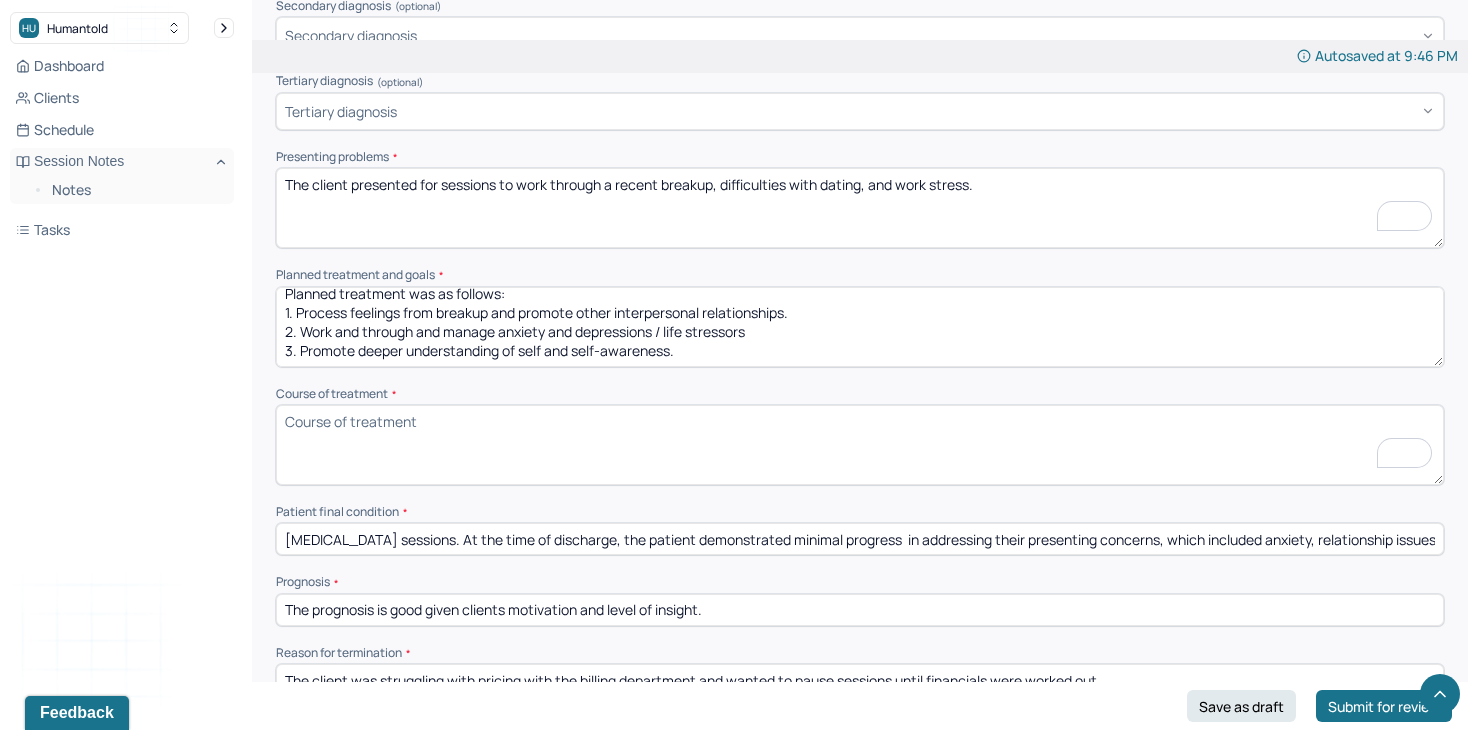 click on "The patient attended a total of 5 [MEDICAL_DATA] sessions. At the time of discharge, the patient demonstrated minimal progress  in addressing their presenting concerns, which included anxiety, relationship issues." at bounding box center [860, 539] 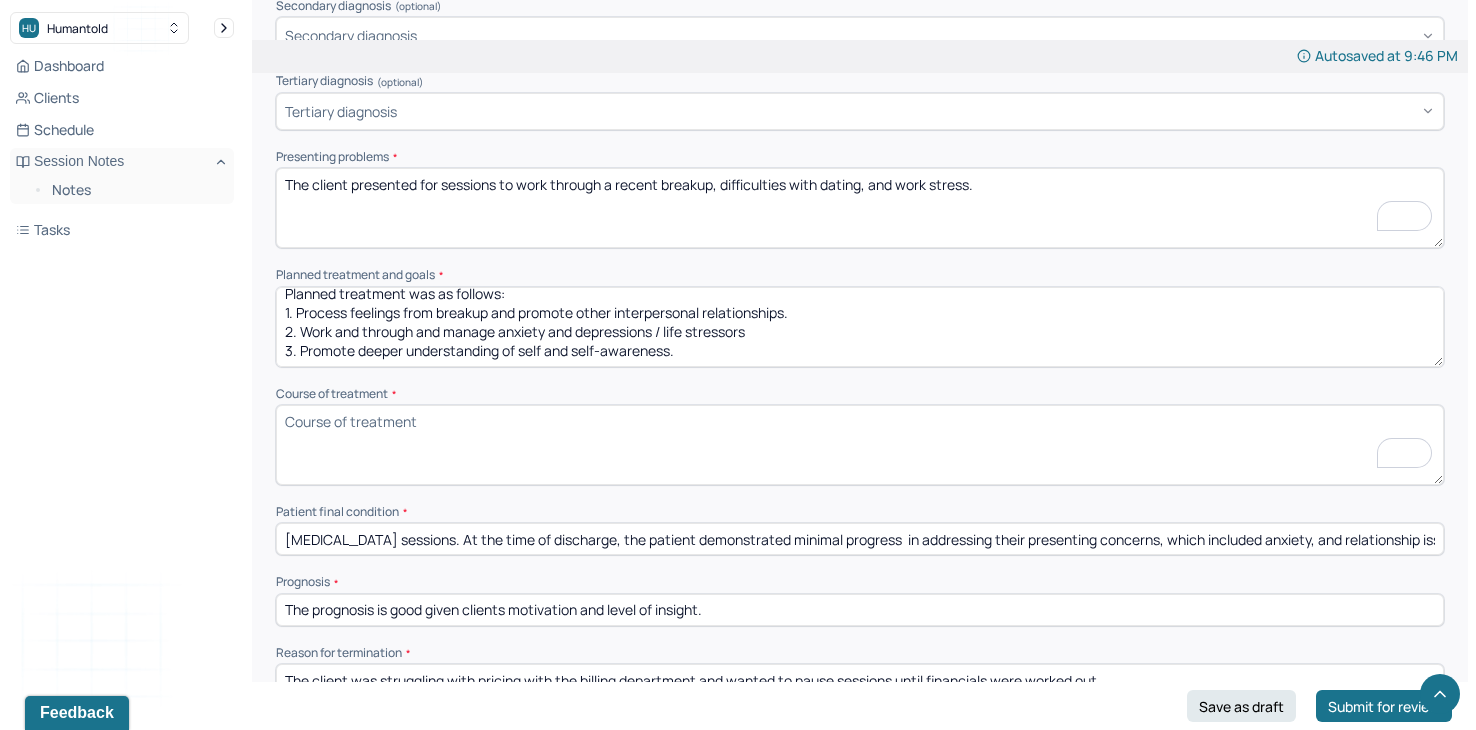 type on "The patient attended a total of 5 [MEDICAL_DATA] sessions. At the time of discharge, the patient demonstrated minimal progress  in addressing their presenting concerns, which included anxiety, and relationship issues." 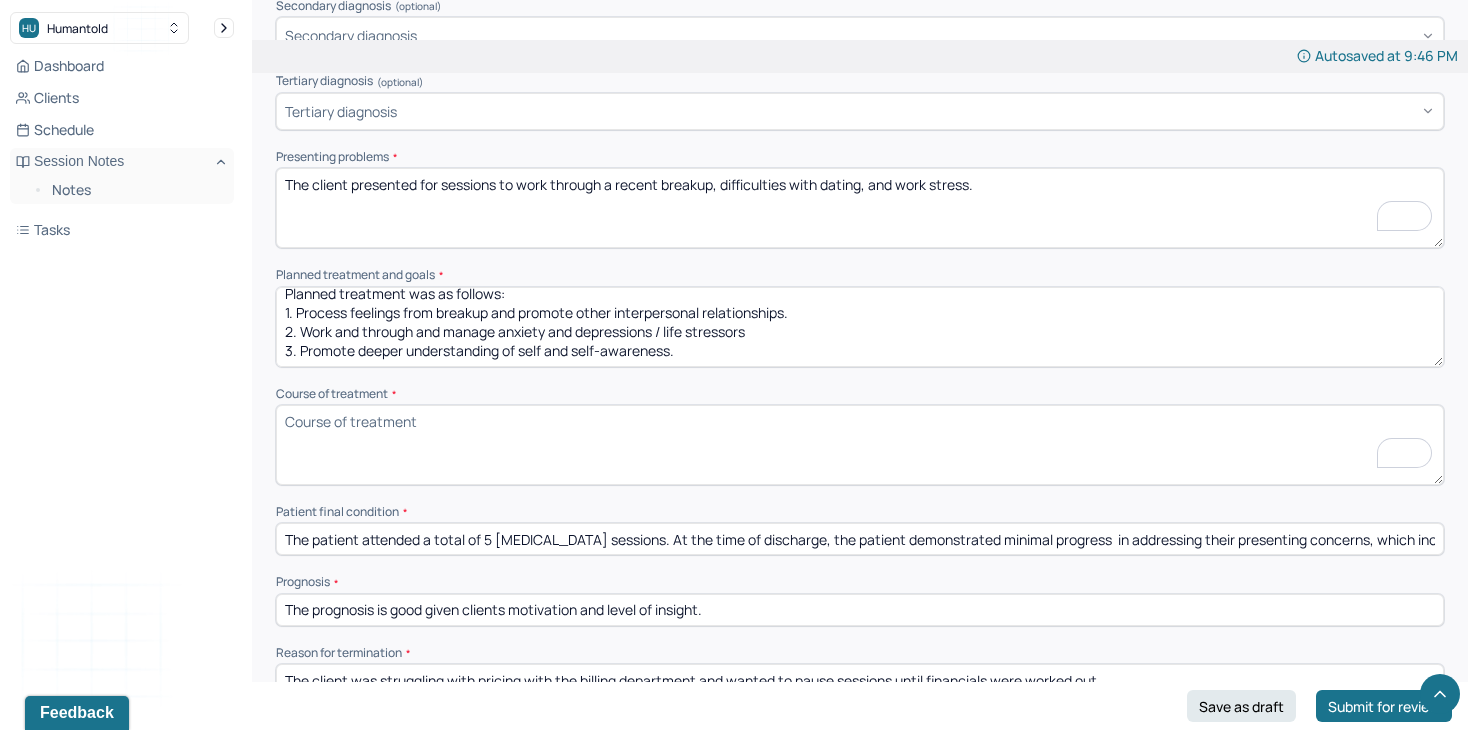 click on "Course of treatment *" at bounding box center (860, 394) 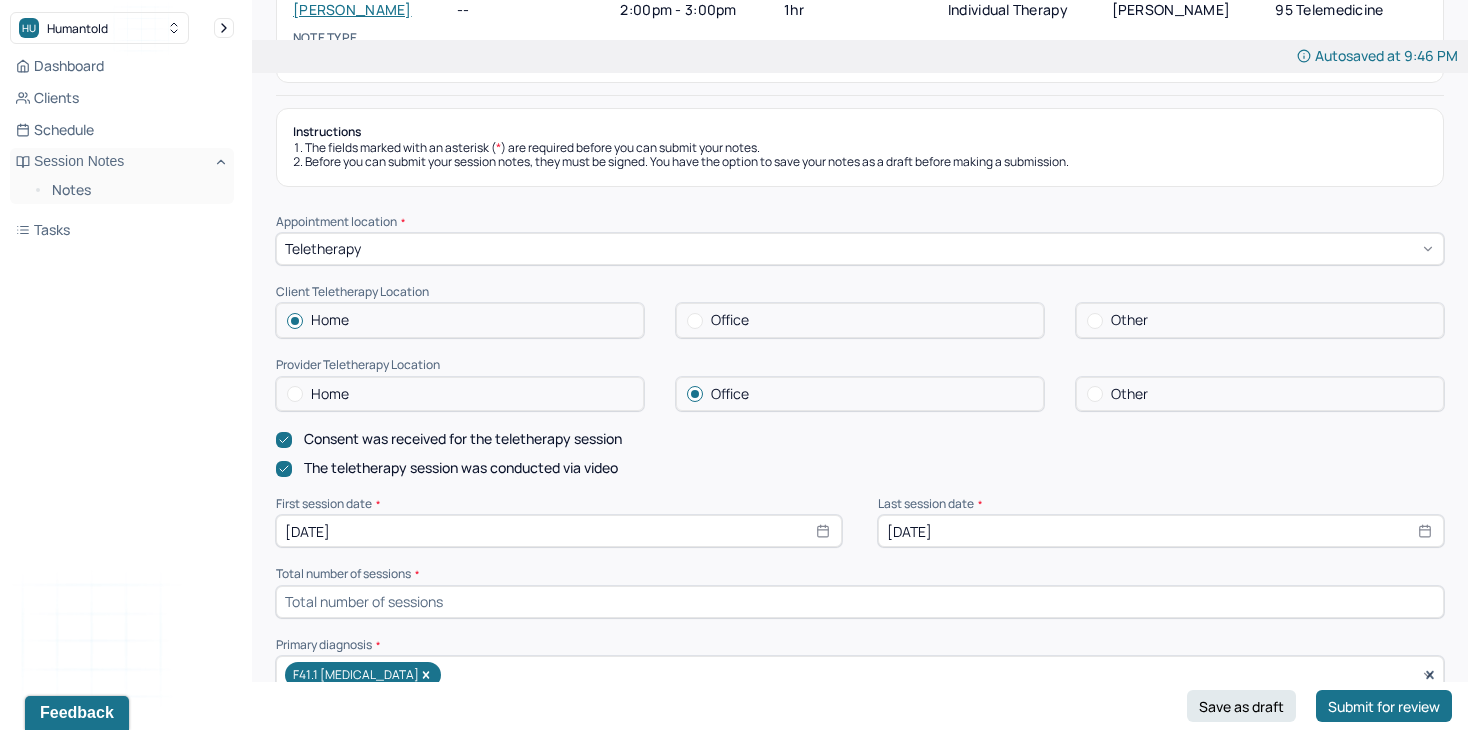 scroll, scrollTop: 167, scrollLeft: 0, axis: vertical 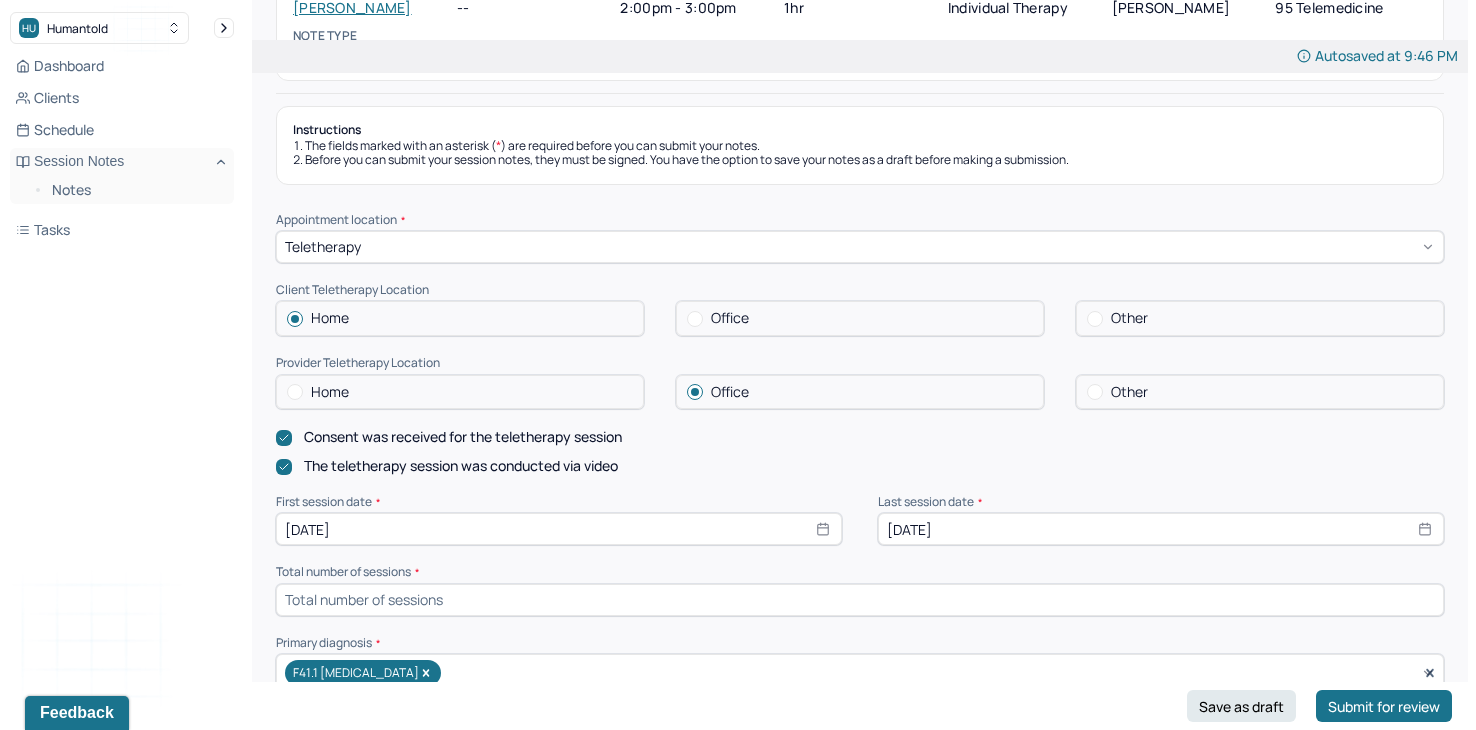 click at bounding box center (860, 600) 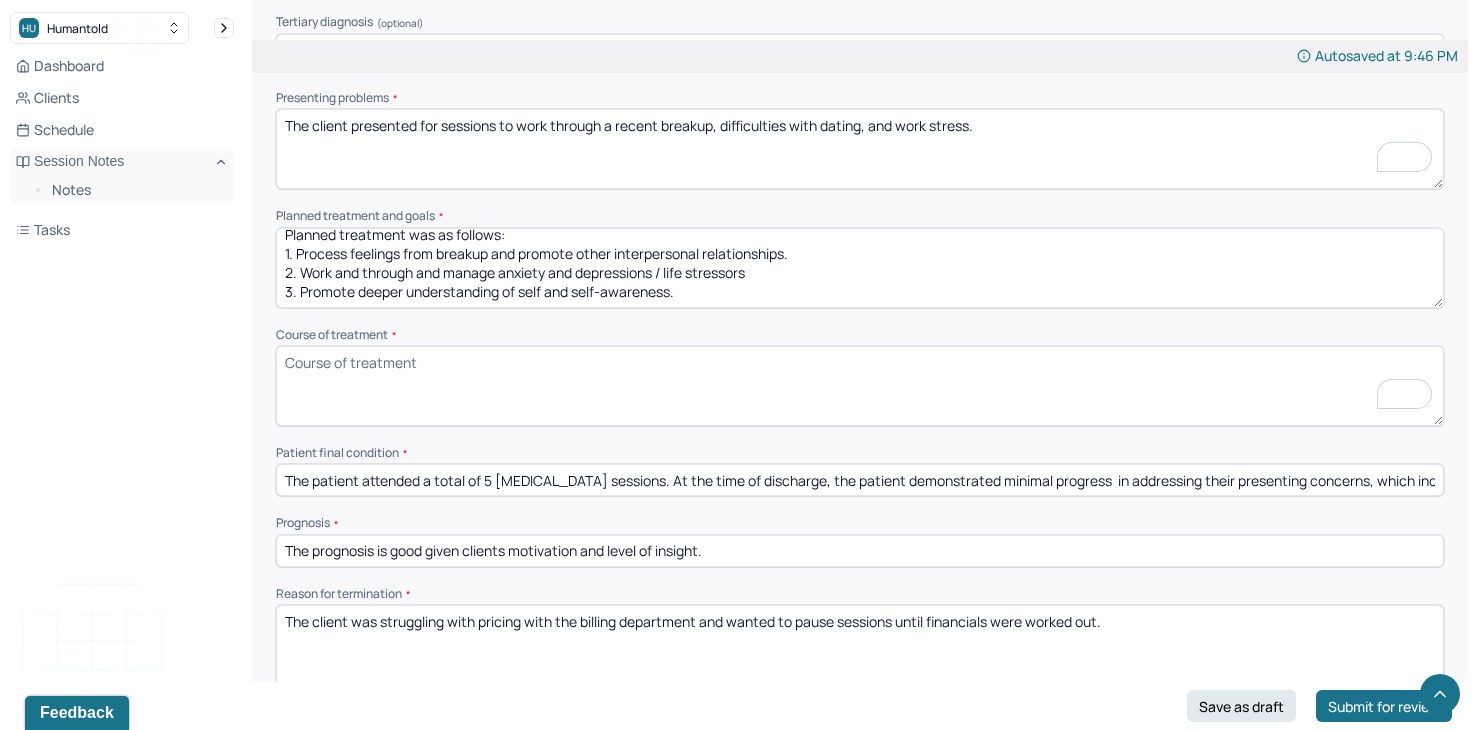 scroll, scrollTop: 953, scrollLeft: 0, axis: vertical 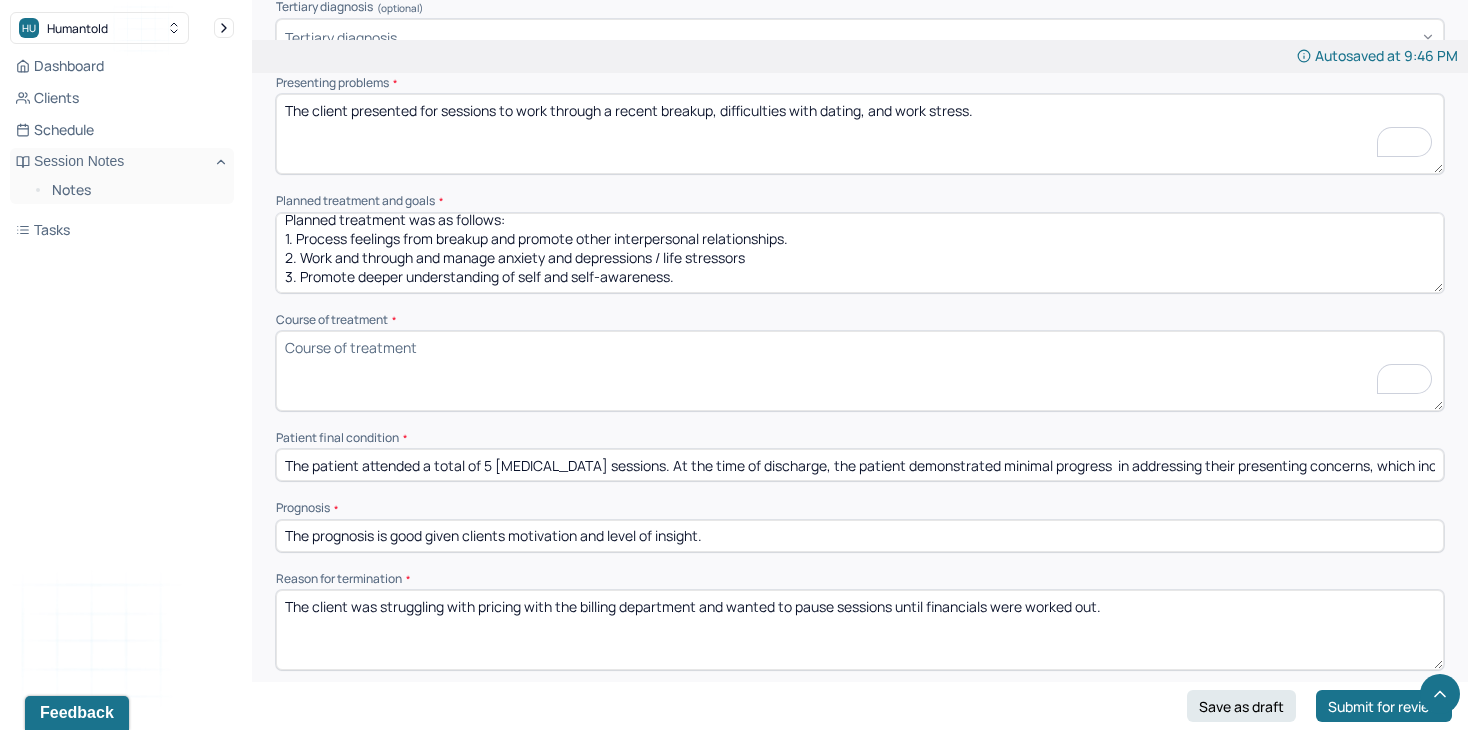 type on "5" 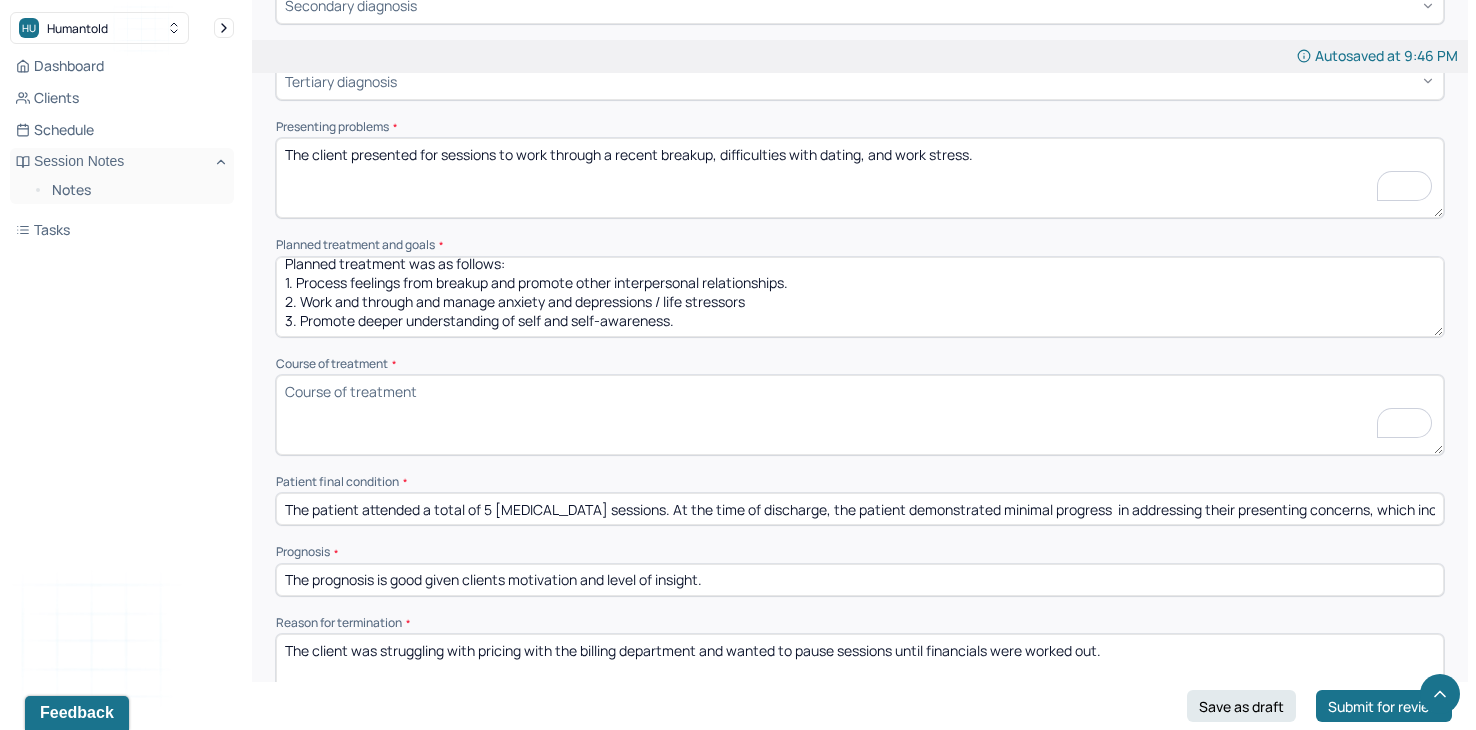 scroll, scrollTop: 908, scrollLeft: 0, axis: vertical 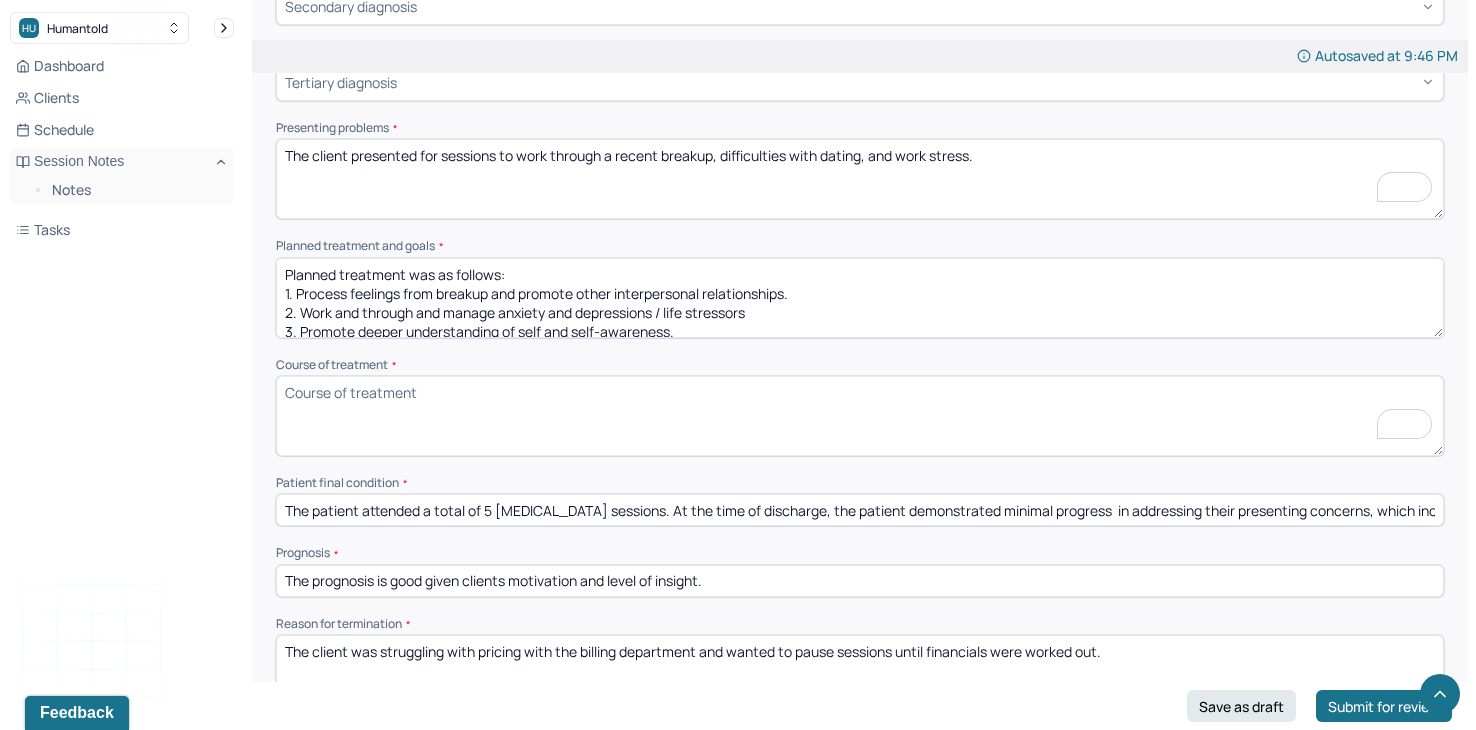 click on "The client presented for sessions to work through a recent breakup, difficulties with dating, and work stress." at bounding box center (860, 179) 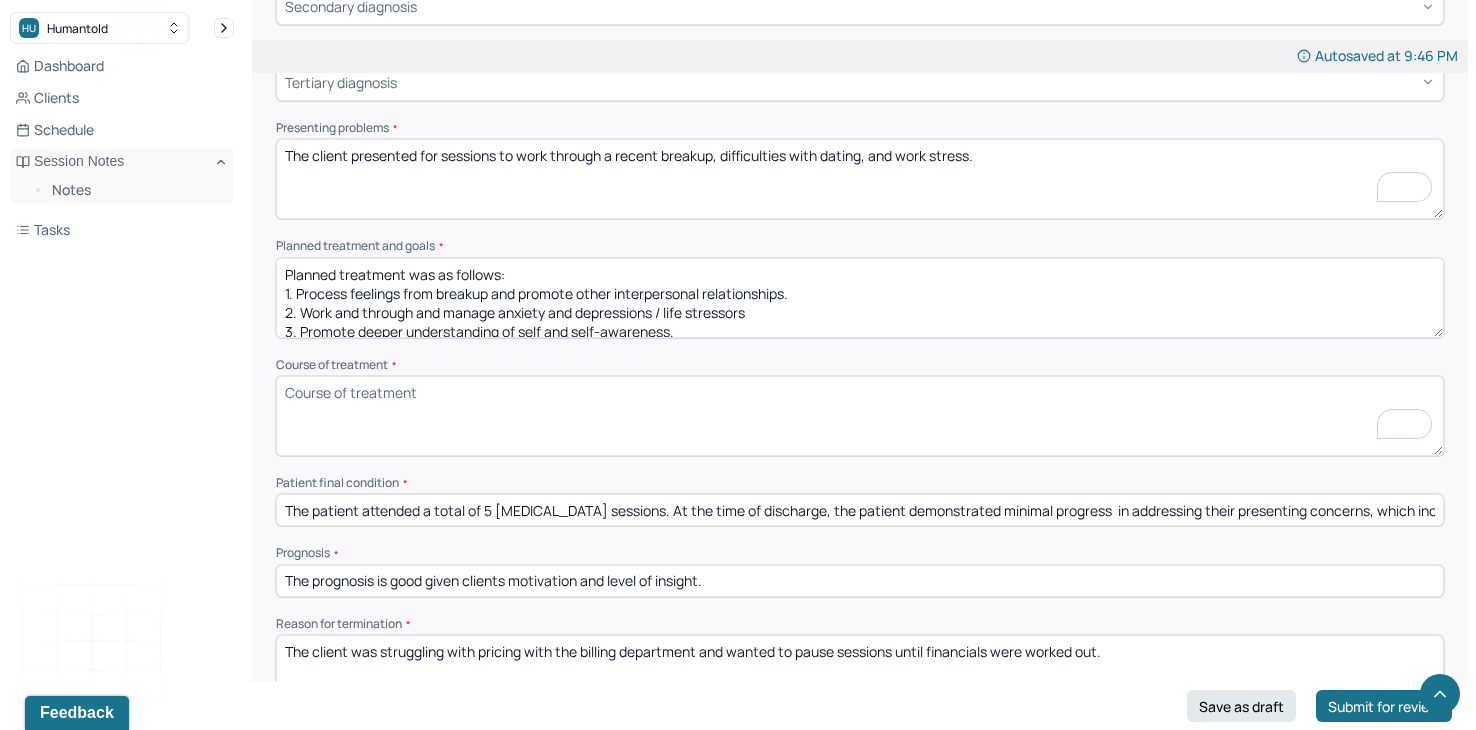 click on "Course of treatment *" at bounding box center (860, 416) 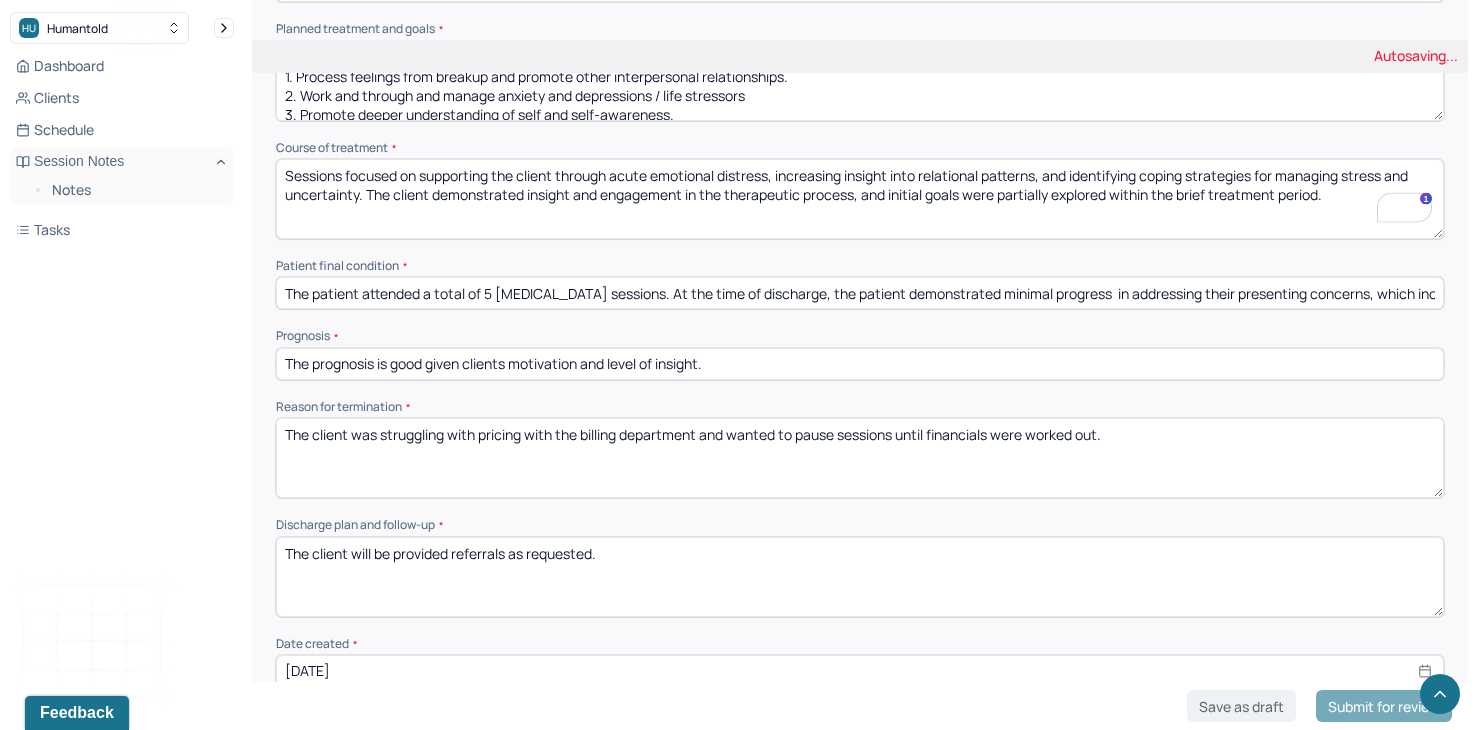 scroll, scrollTop: 1271, scrollLeft: 0, axis: vertical 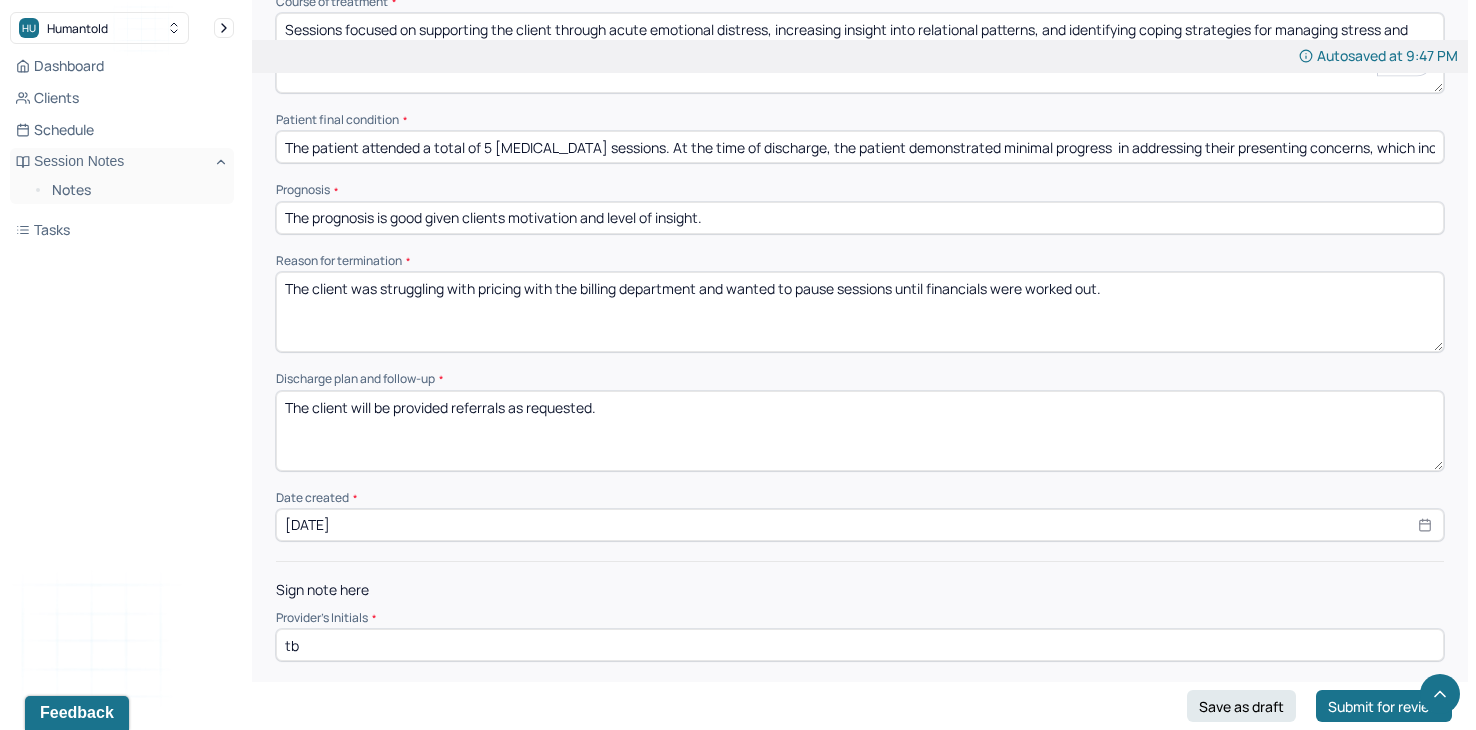 type on "Sessions focused on supporting the client through acute emotional distress, increasing insight into relational patterns, and identifying coping strategies for managing stress and uncertainty. The client demonstrated insight and engagement in the therapeutic process, and initial goals were partially explored within the brief treatment period." 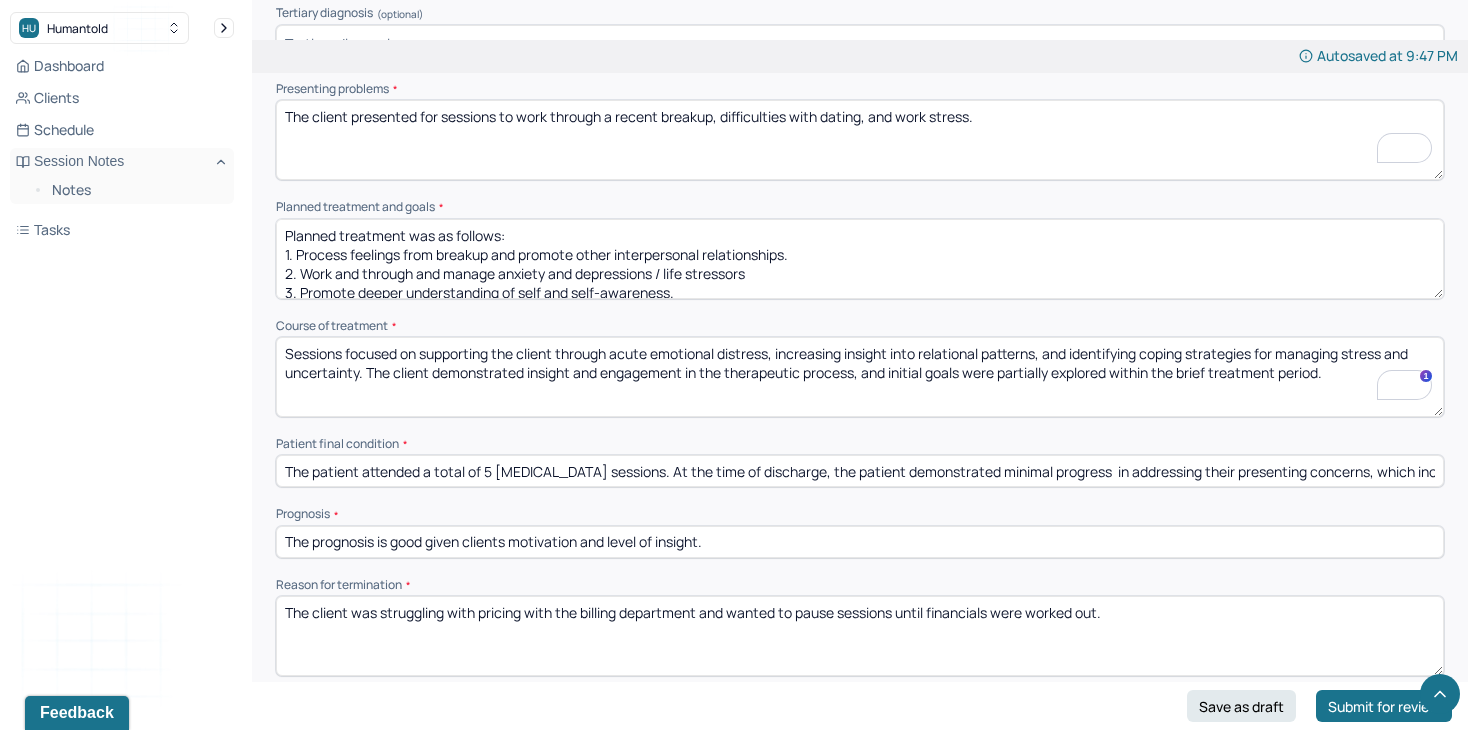 scroll, scrollTop: 936, scrollLeft: 0, axis: vertical 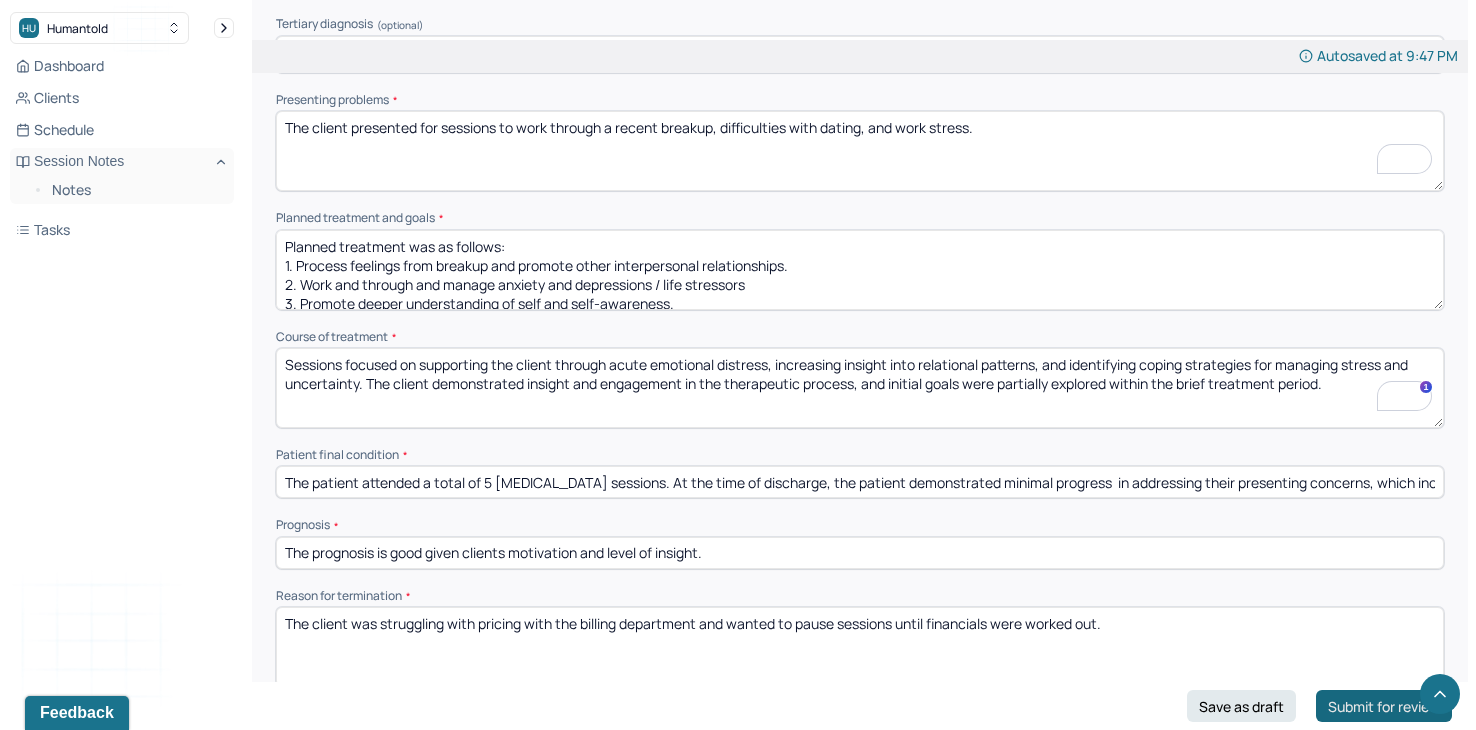 click on "Submit for review" at bounding box center (1384, 706) 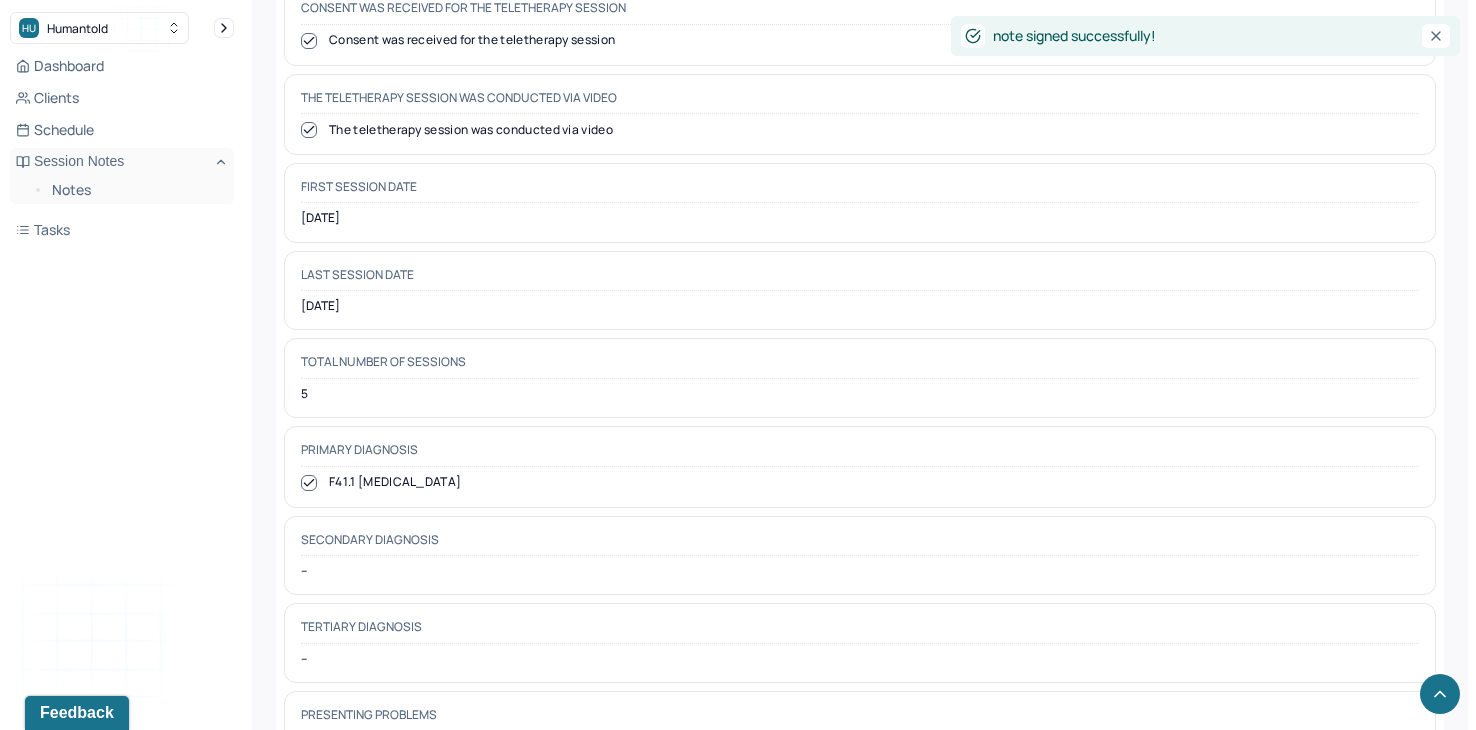 scroll, scrollTop: 920, scrollLeft: 0, axis: vertical 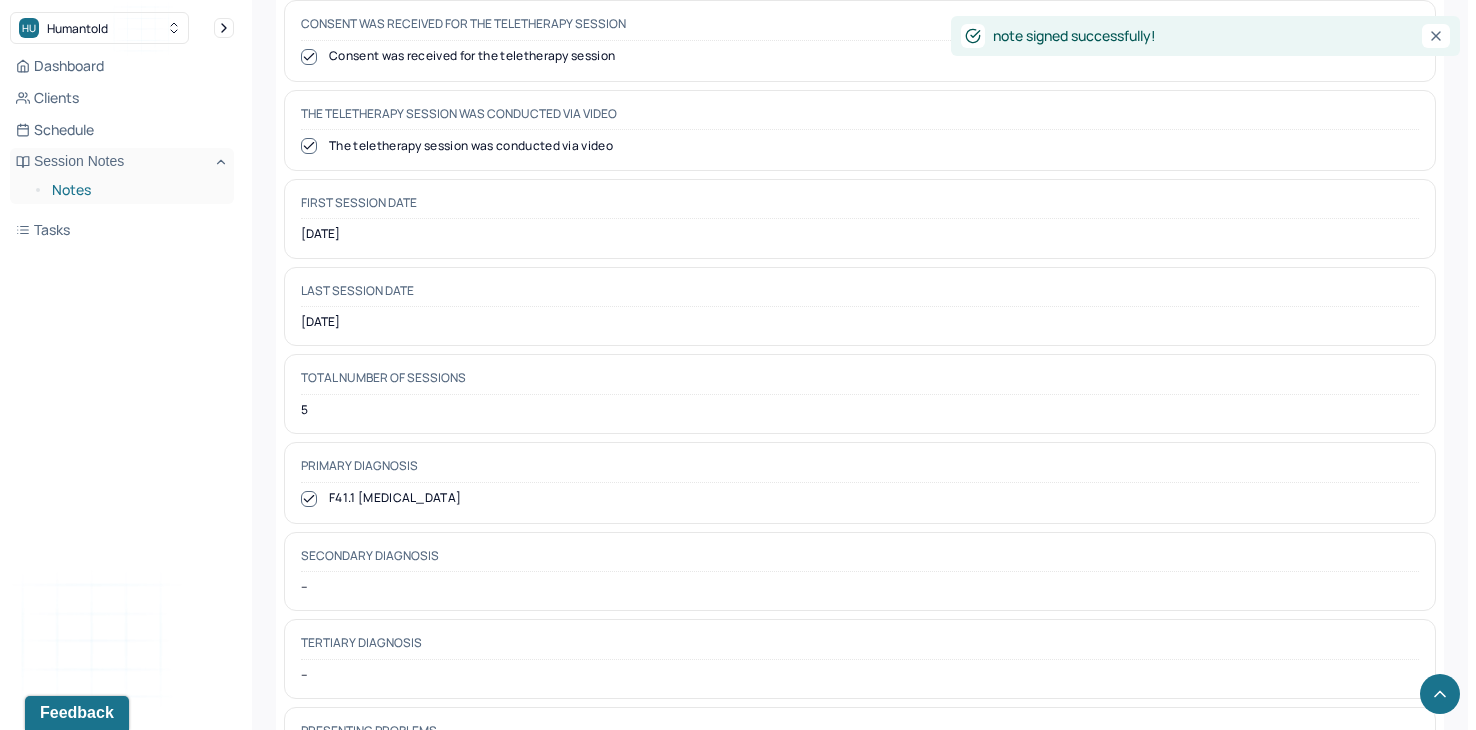 click on "Notes" at bounding box center (135, 190) 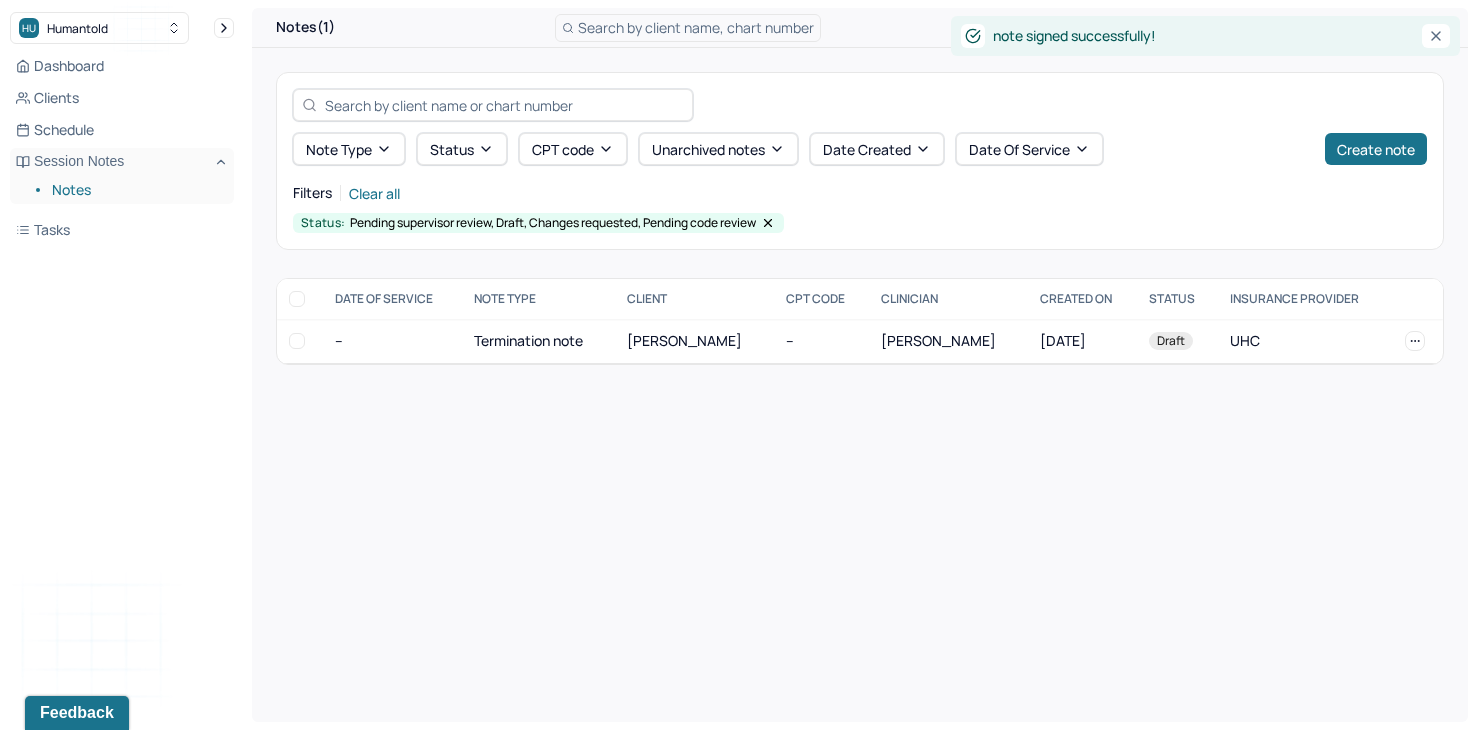 scroll, scrollTop: 0, scrollLeft: 0, axis: both 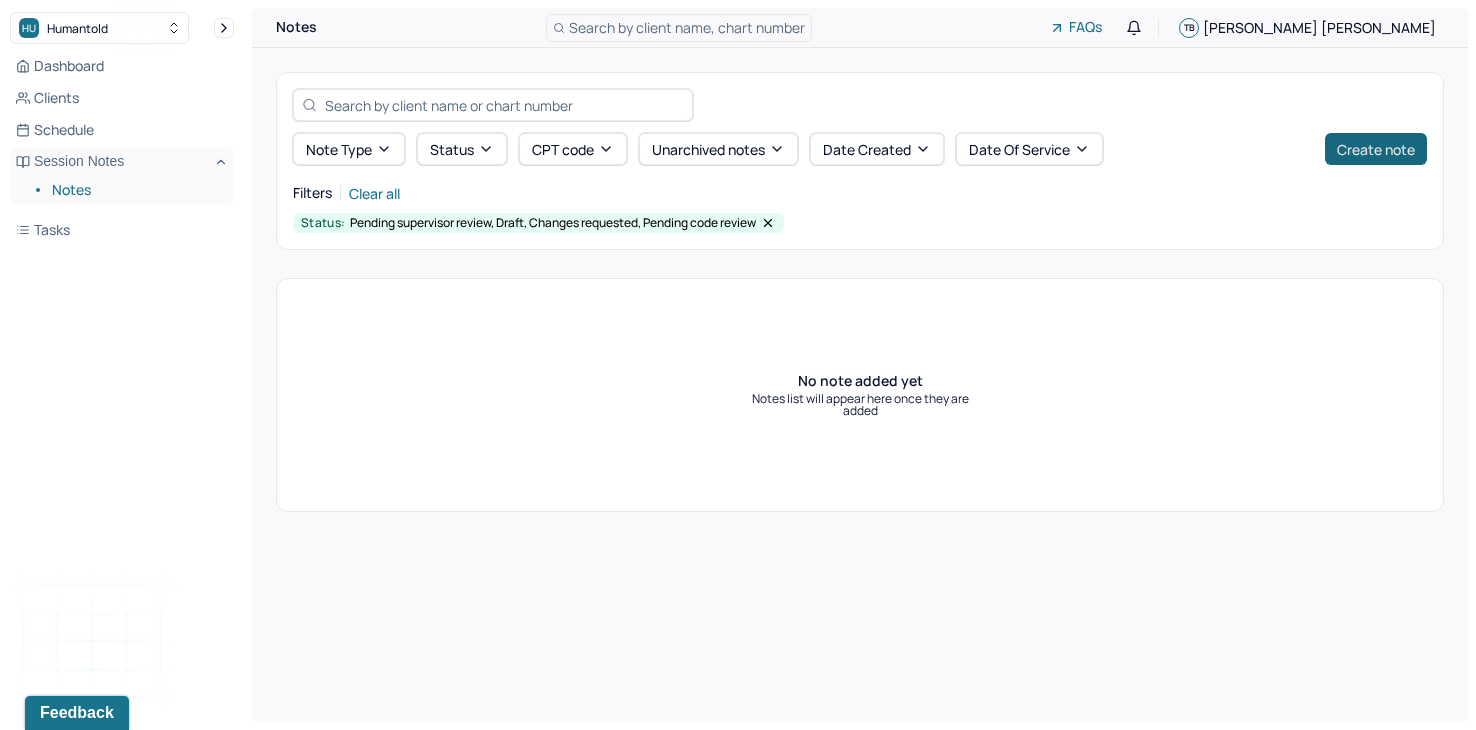 click on "Create note" at bounding box center (1376, 149) 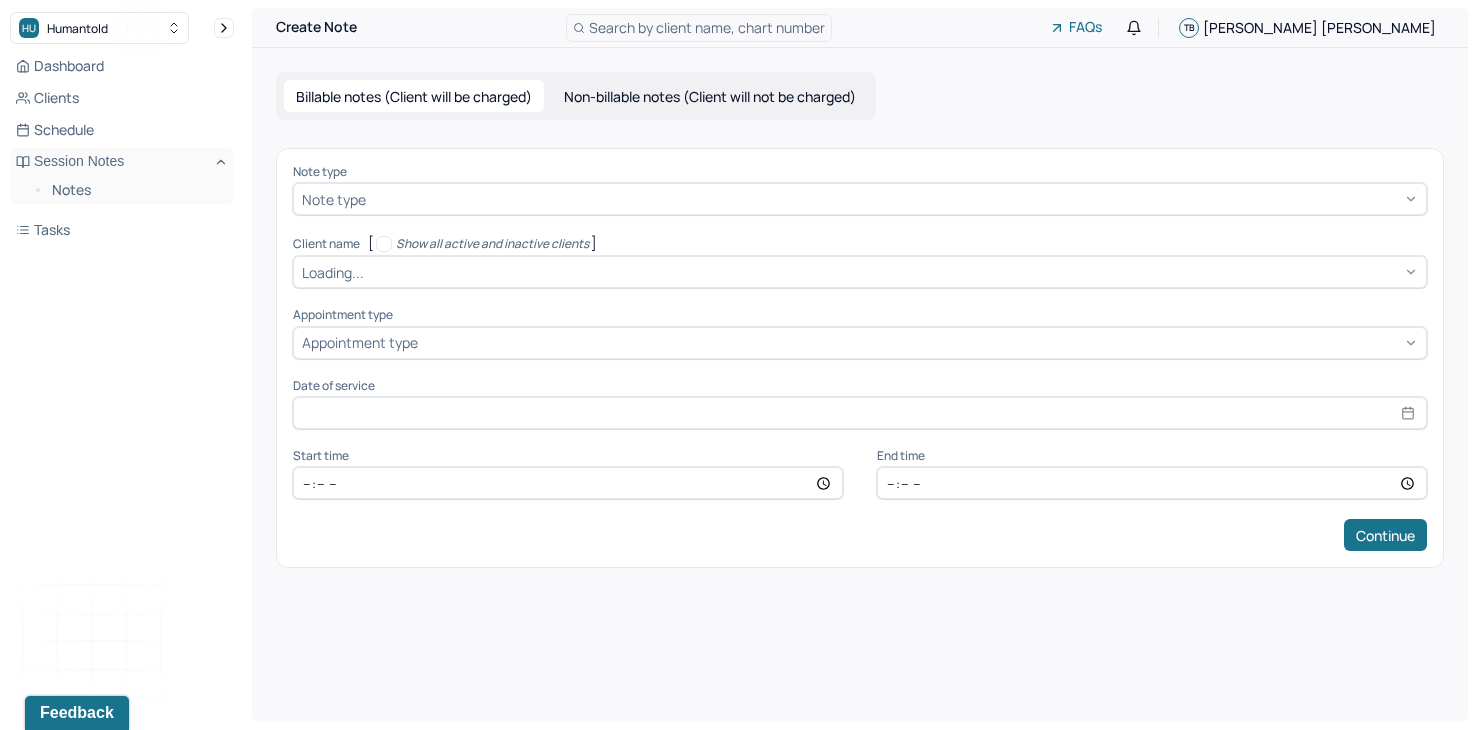 click at bounding box center (894, 199) 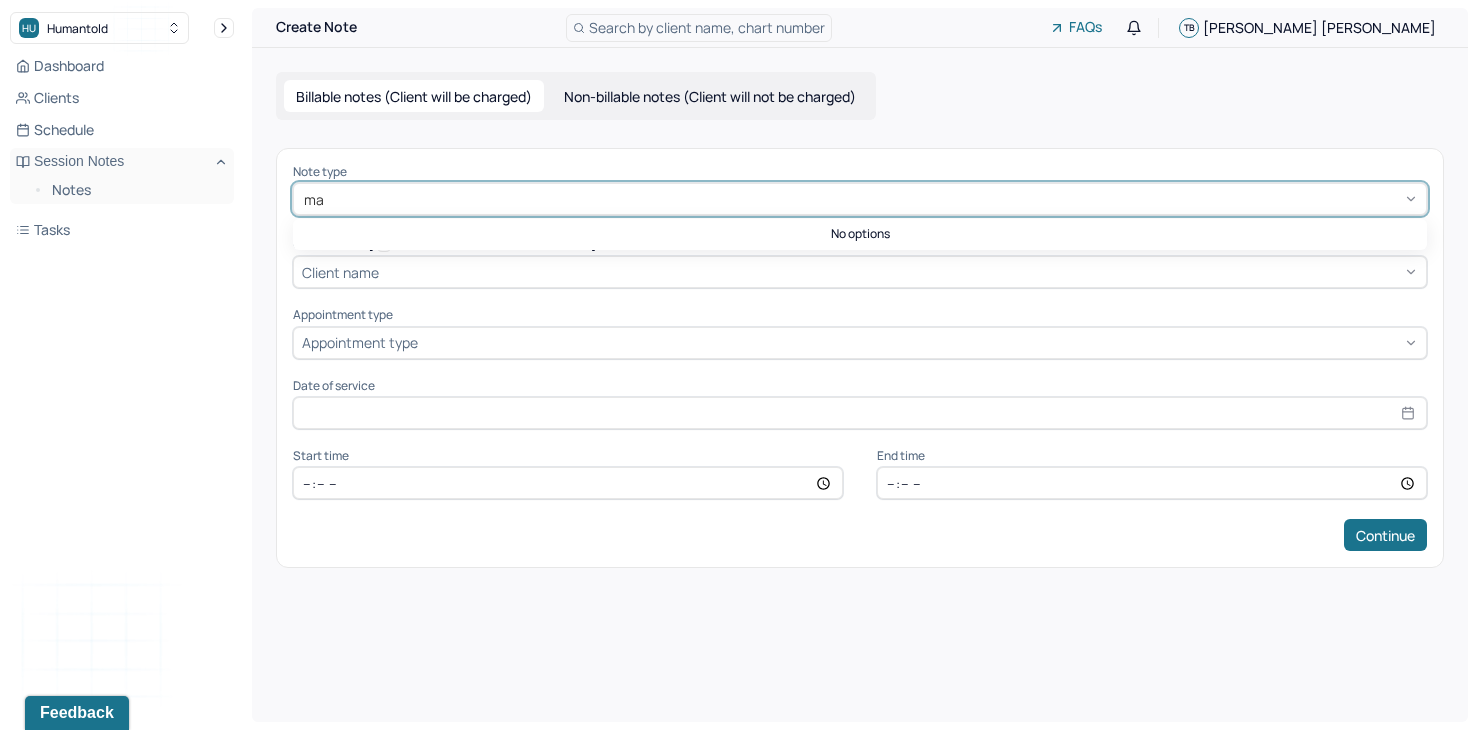 type on "m" 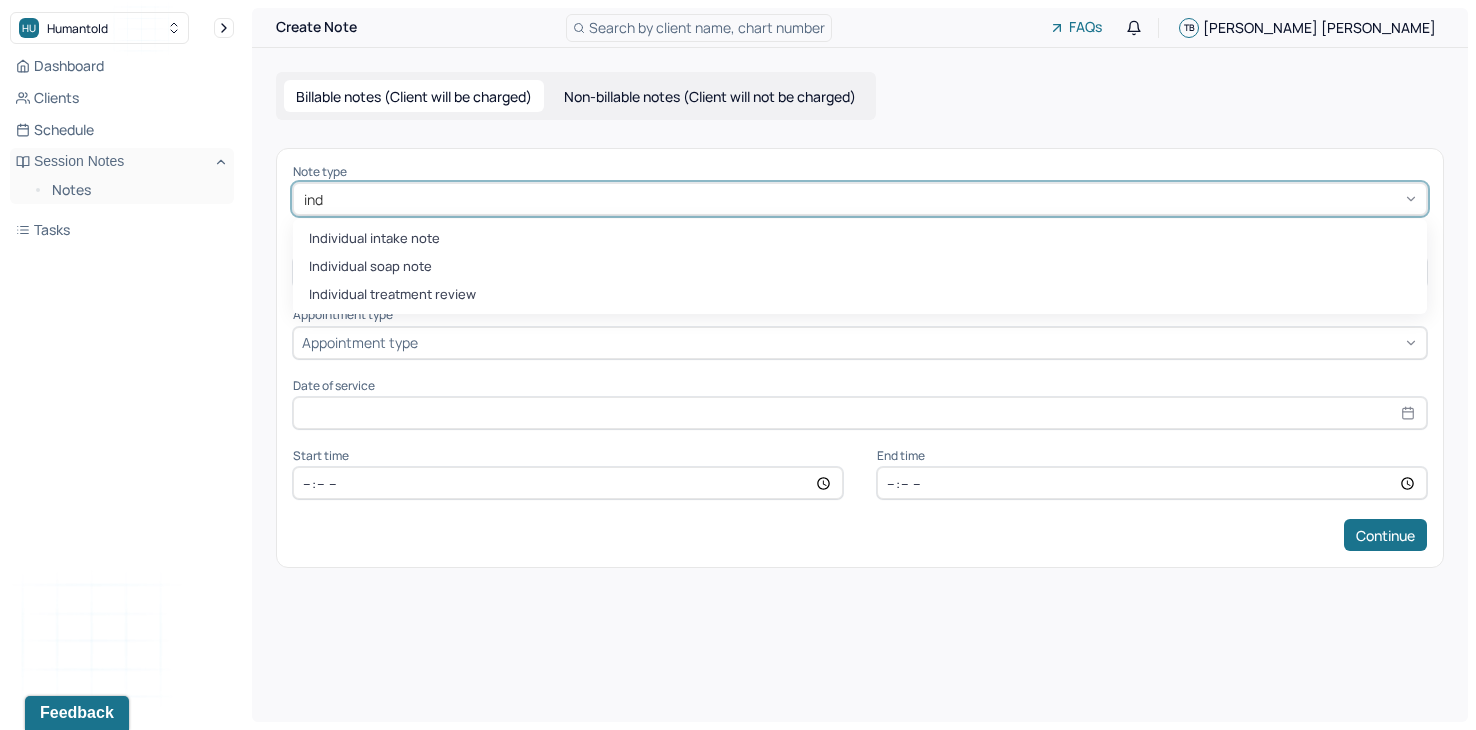 type on "indi" 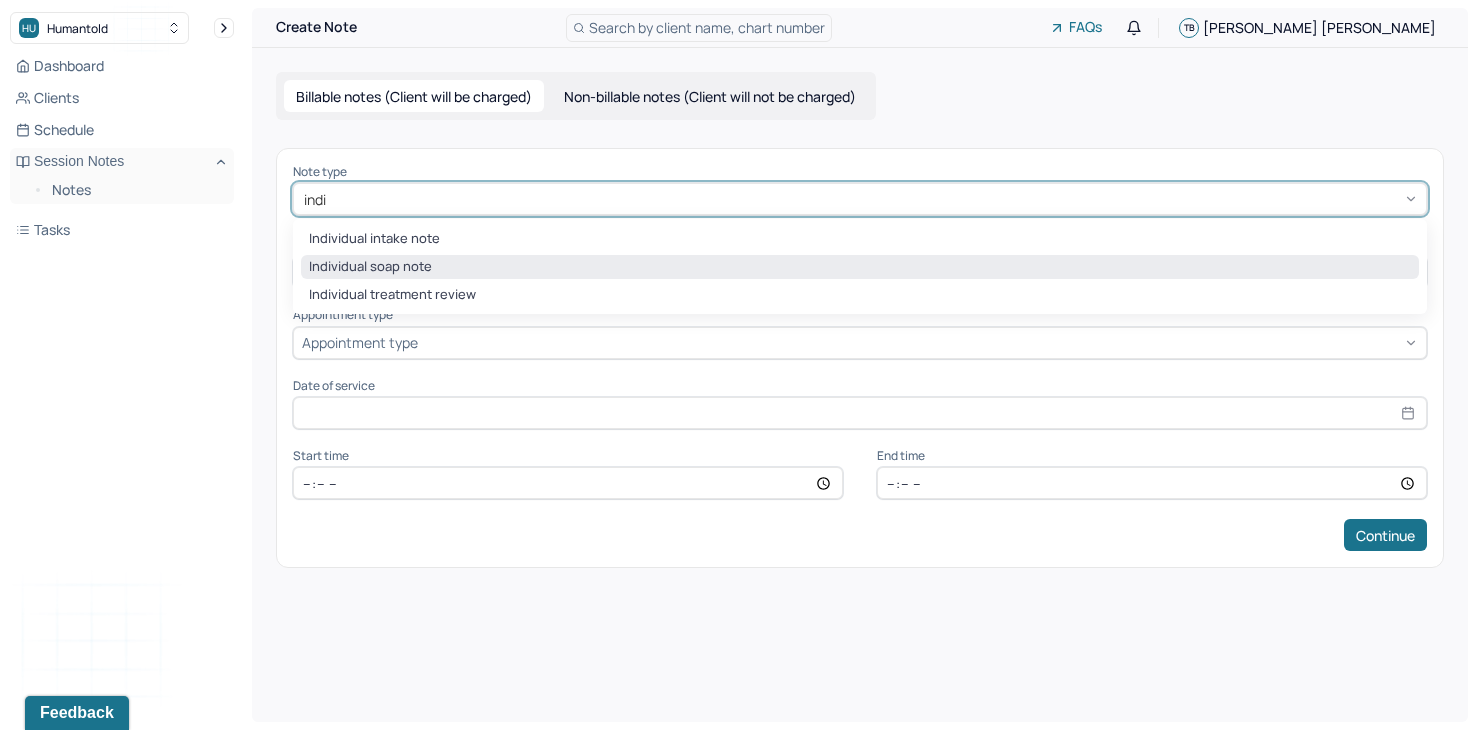 click on "Individual soap note" at bounding box center (860, 267) 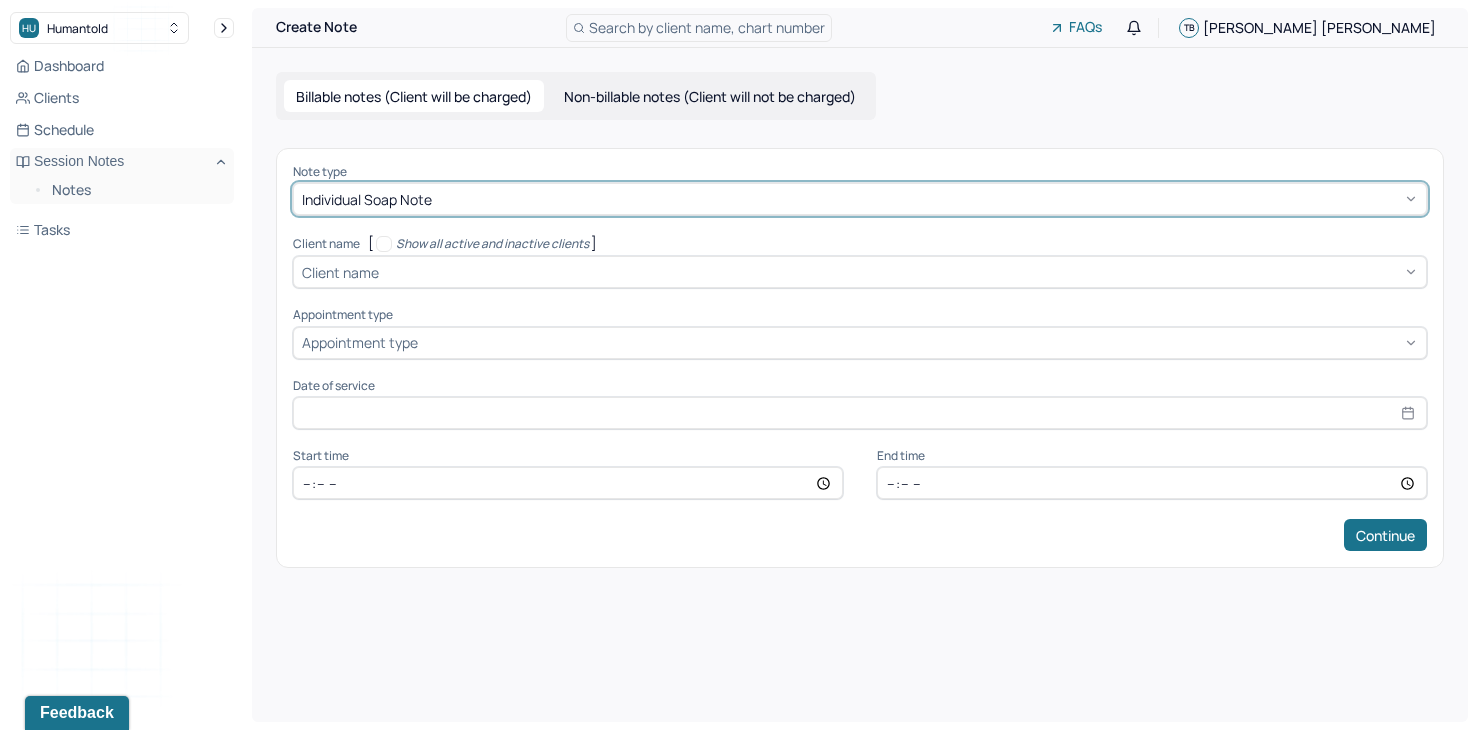 click on "Client name" at bounding box center (860, 272) 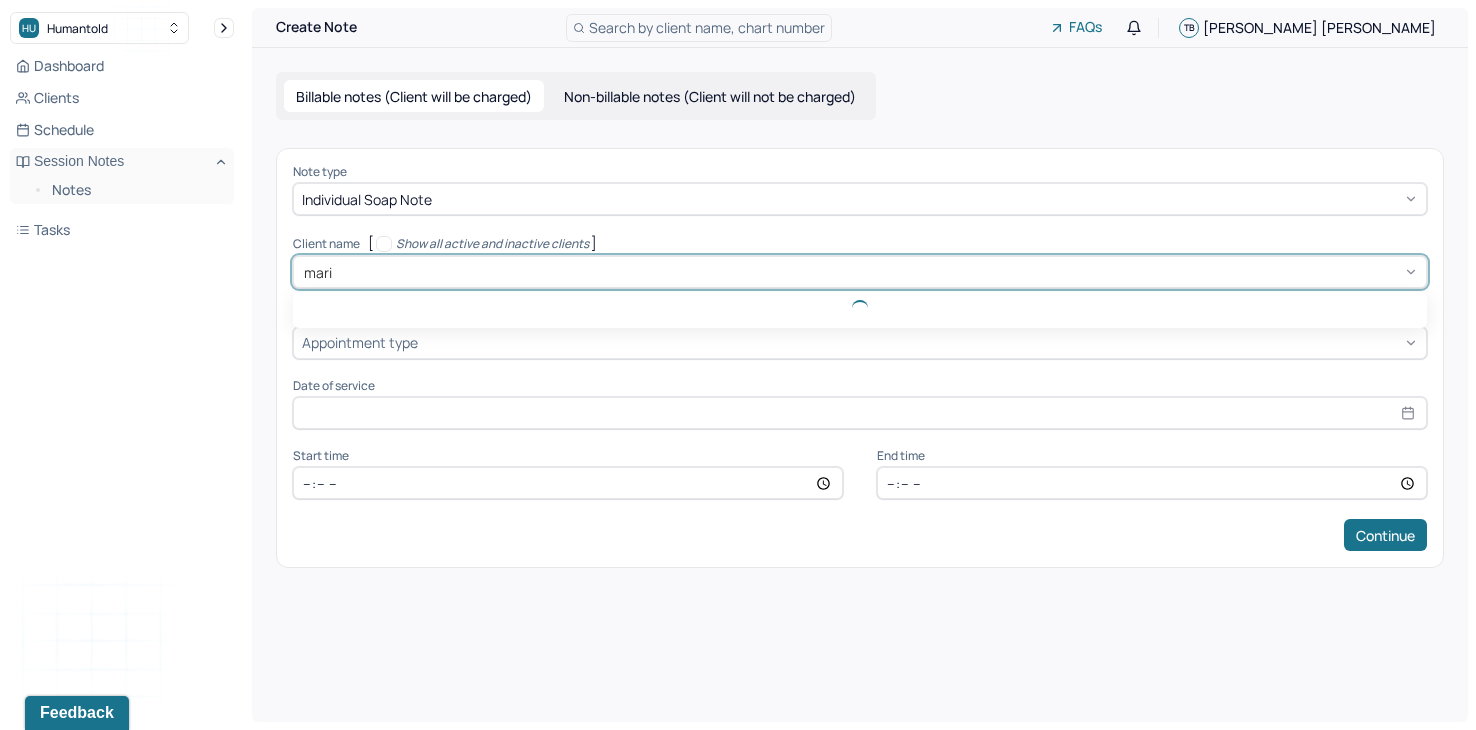 type on "[PERSON_NAME]" 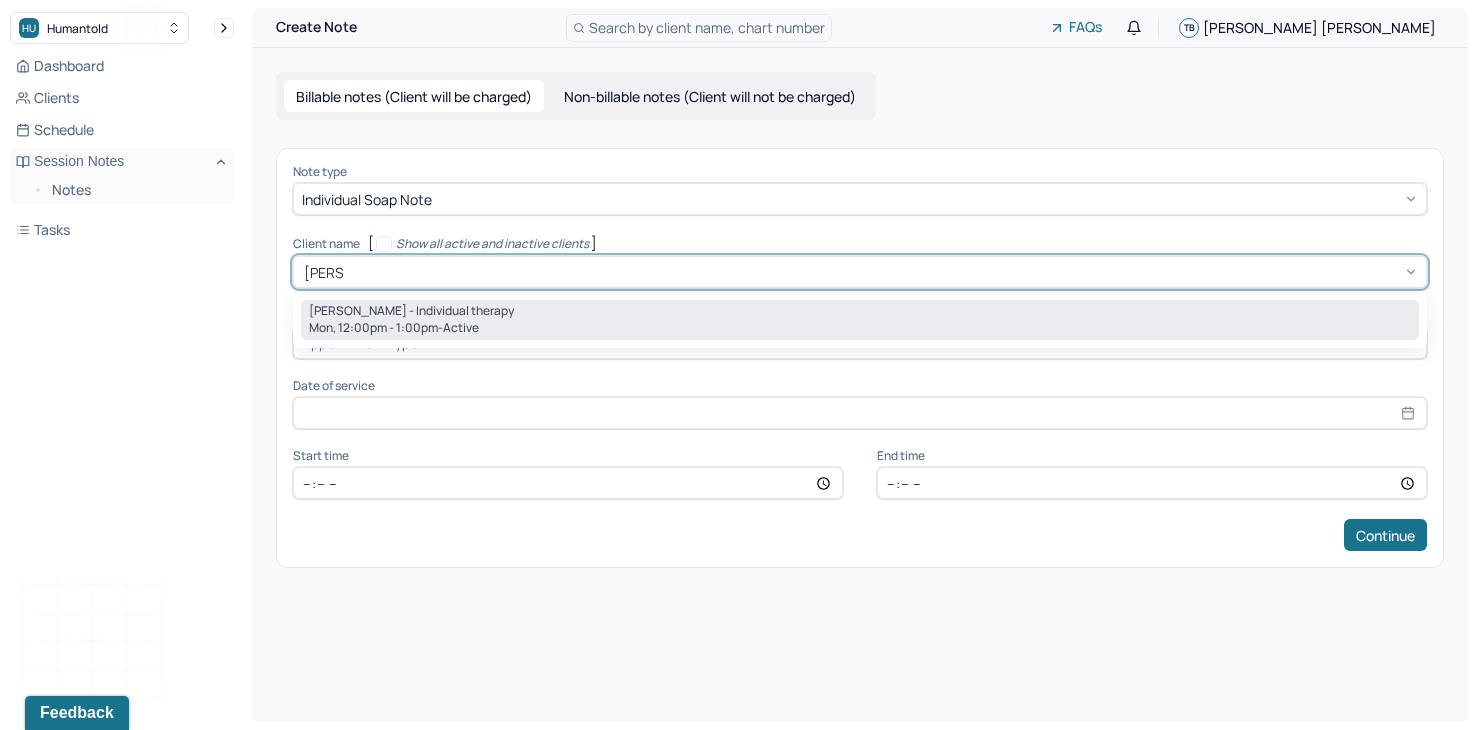 click on "Mon, 12:00pm - 1:00pm  -  active" at bounding box center [860, 328] 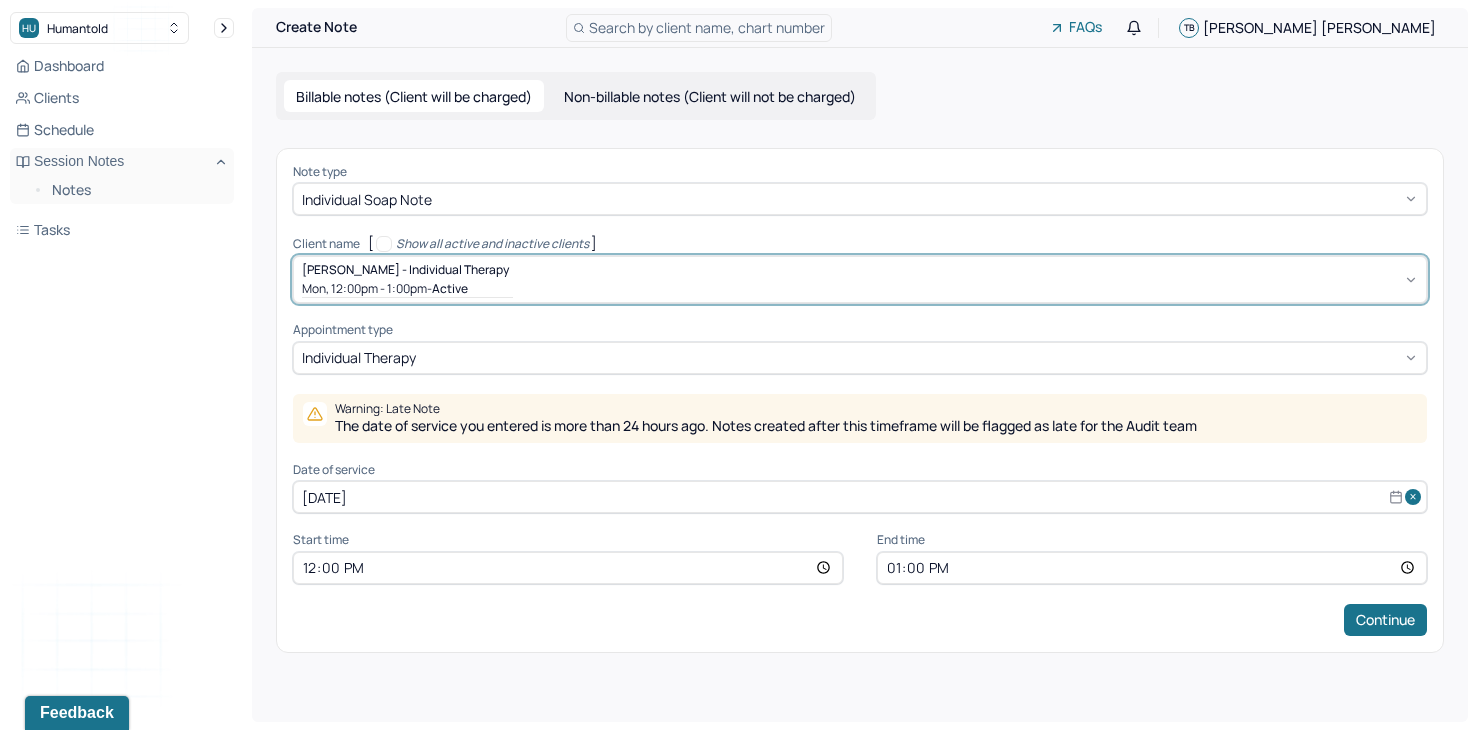 select on "6" 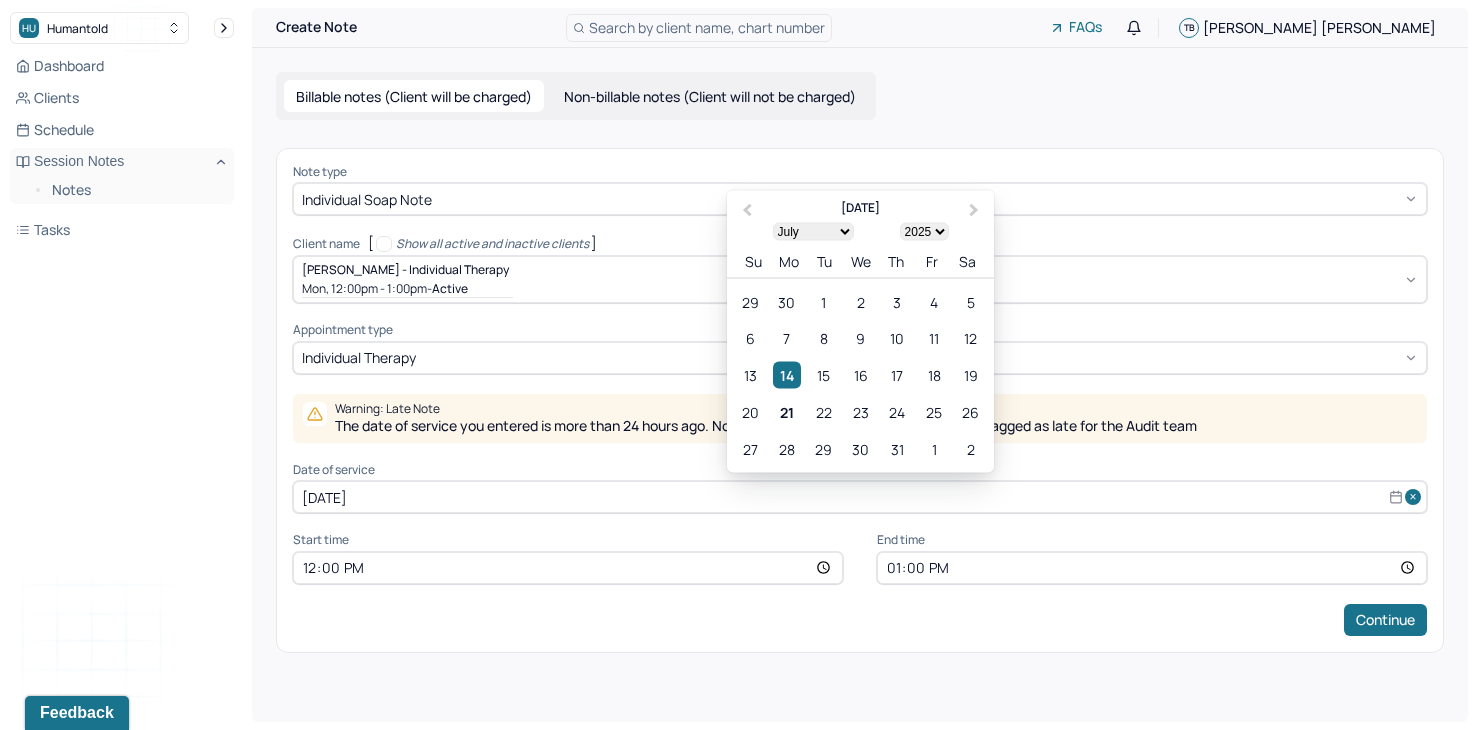 click on "[DATE]" at bounding box center [860, 497] 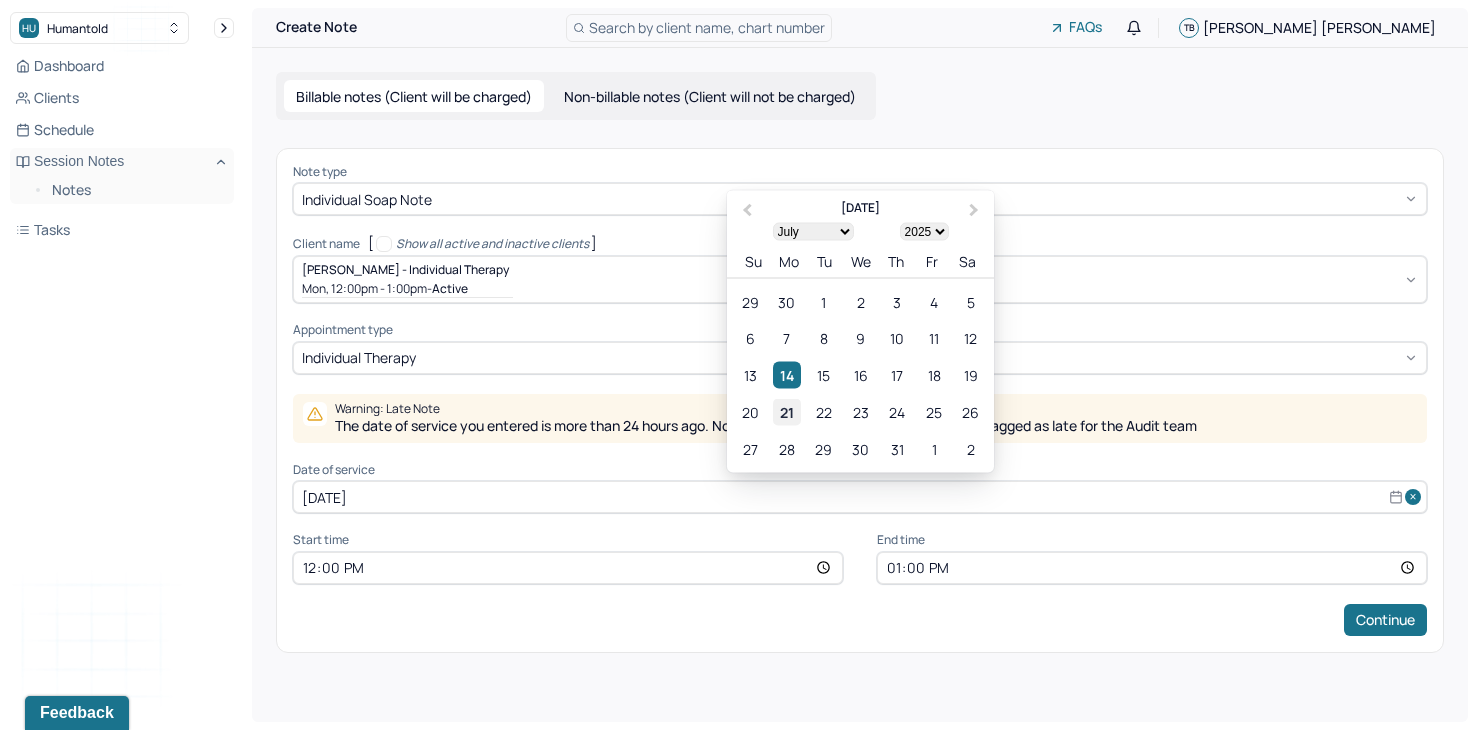 click on "21" at bounding box center [786, 412] 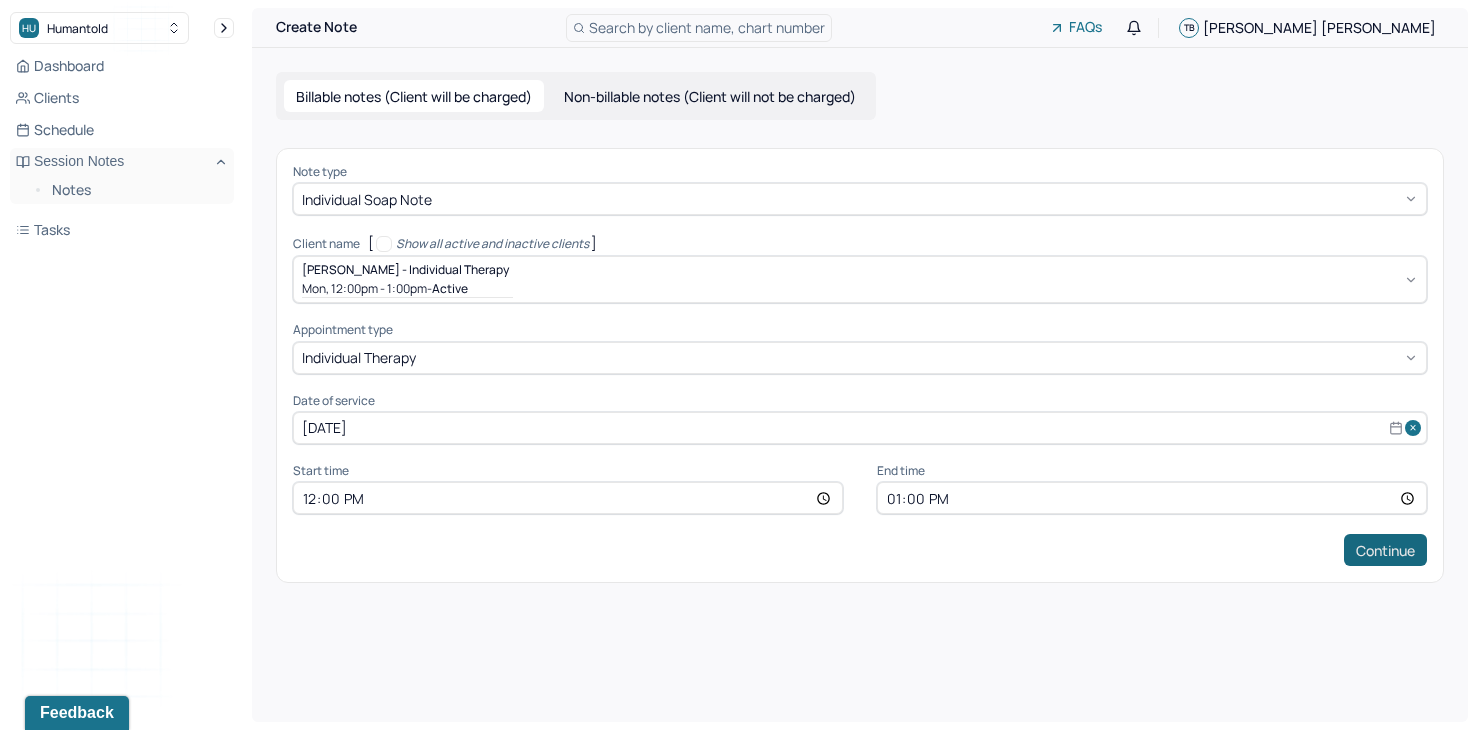 click on "Continue" at bounding box center [1385, 550] 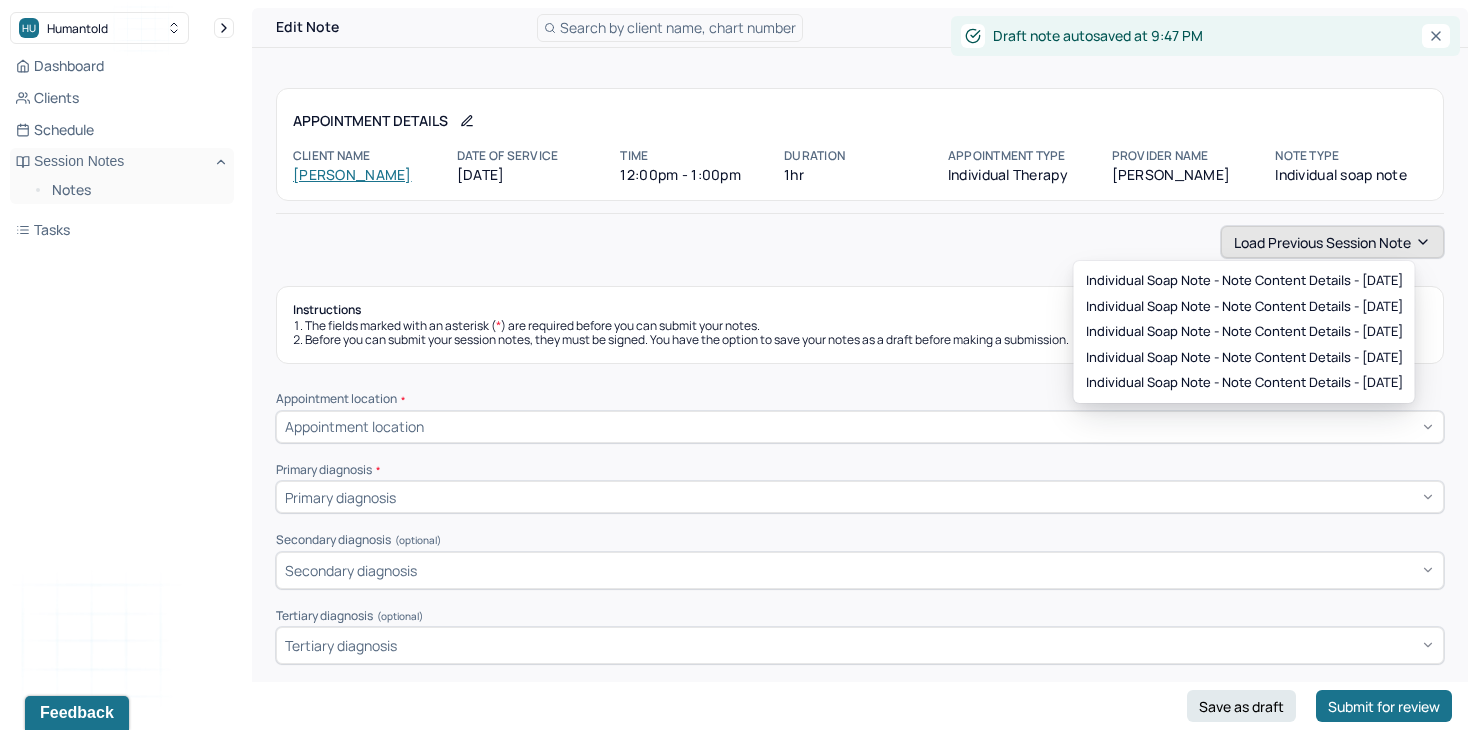 click on "Load previous session note" at bounding box center [1332, 242] 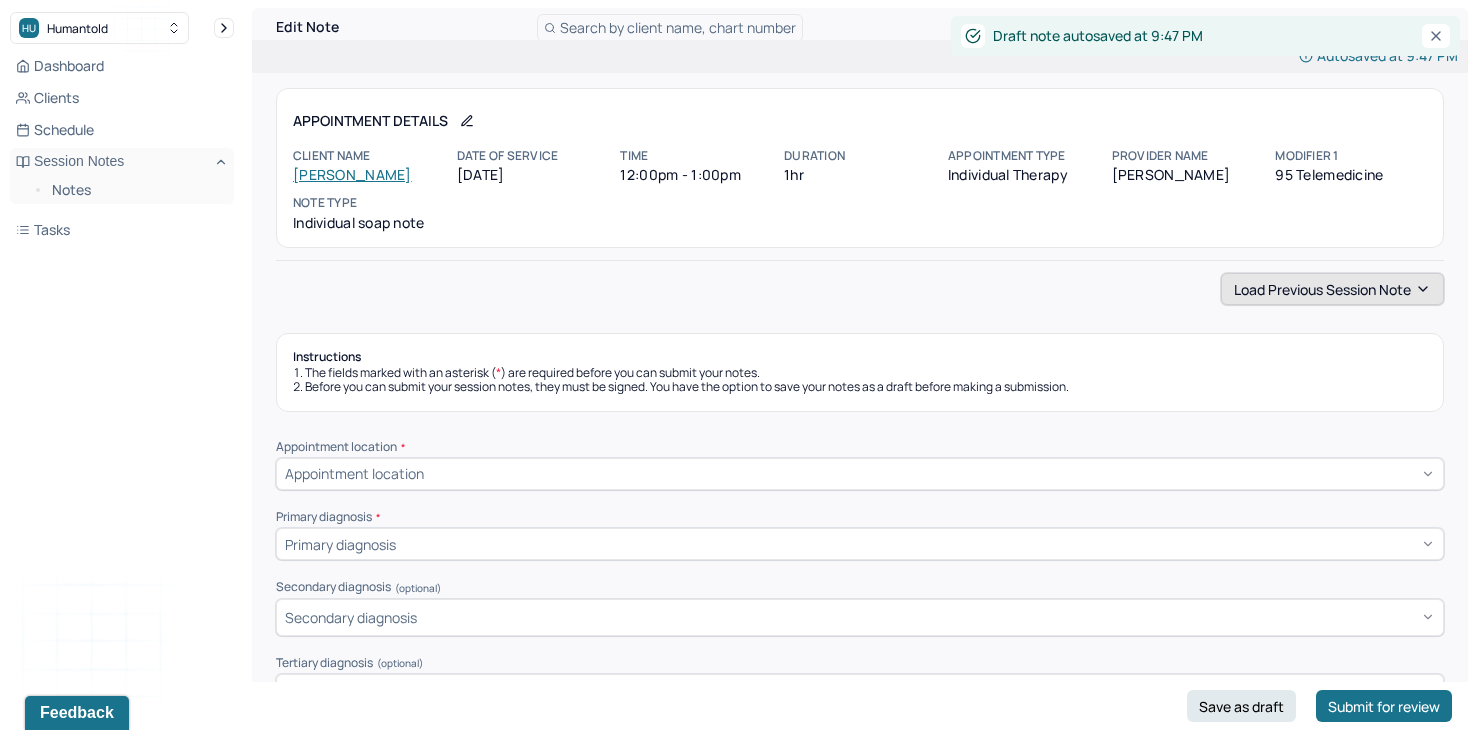 click on "Load previous session note" at bounding box center [1332, 289] 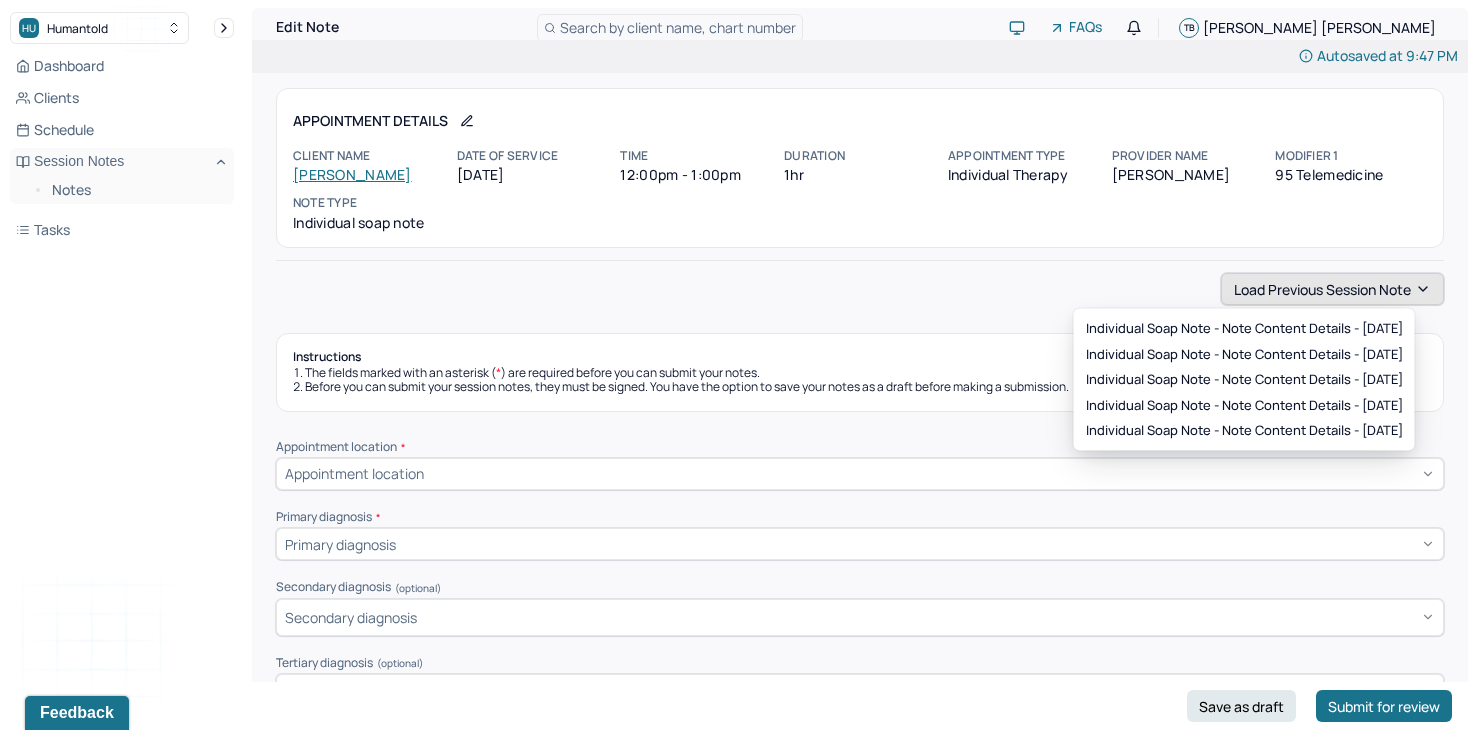 click on "Load previous session note" at bounding box center [1332, 289] 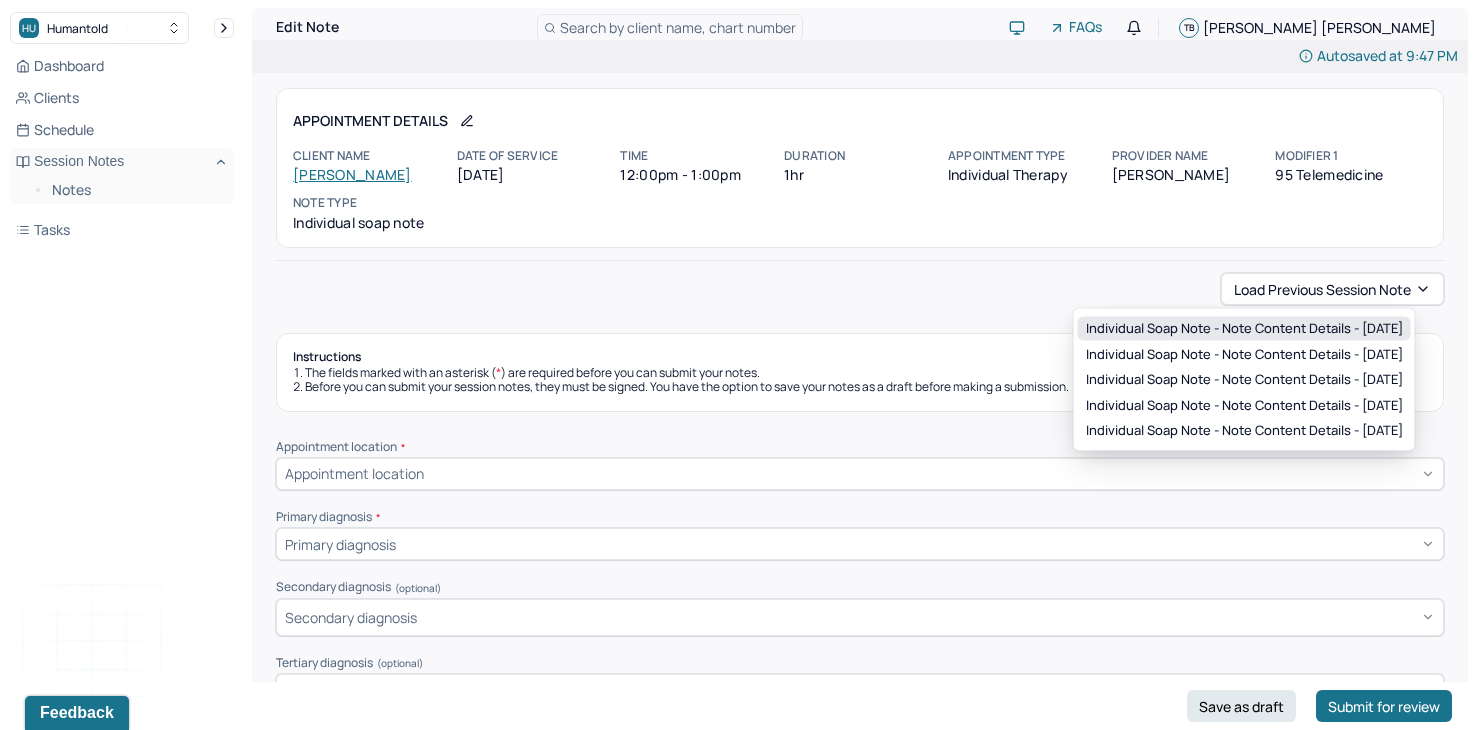 click on "Individual soap note   - Note content Details -   [DATE]" at bounding box center [1244, 329] 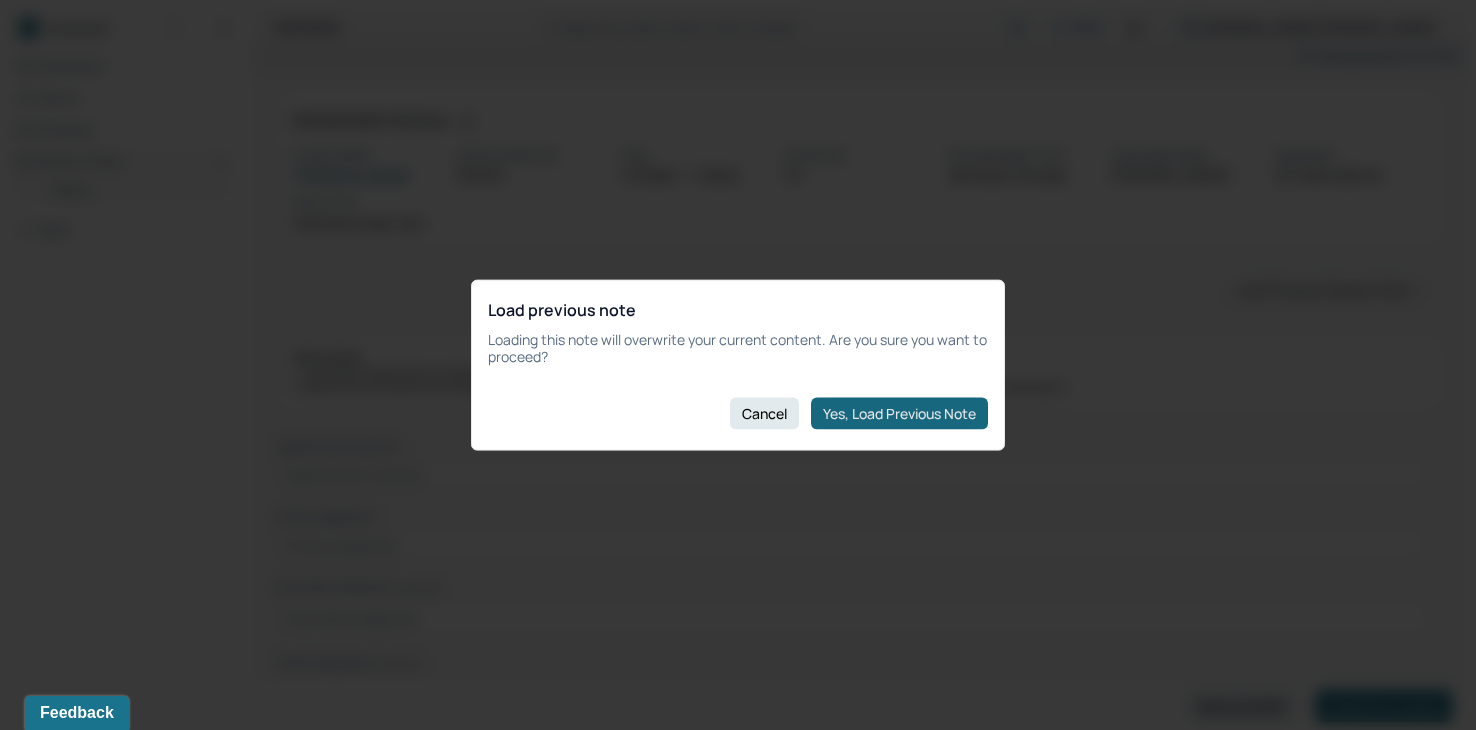 click on "Yes, Load Previous Note" at bounding box center (899, 413) 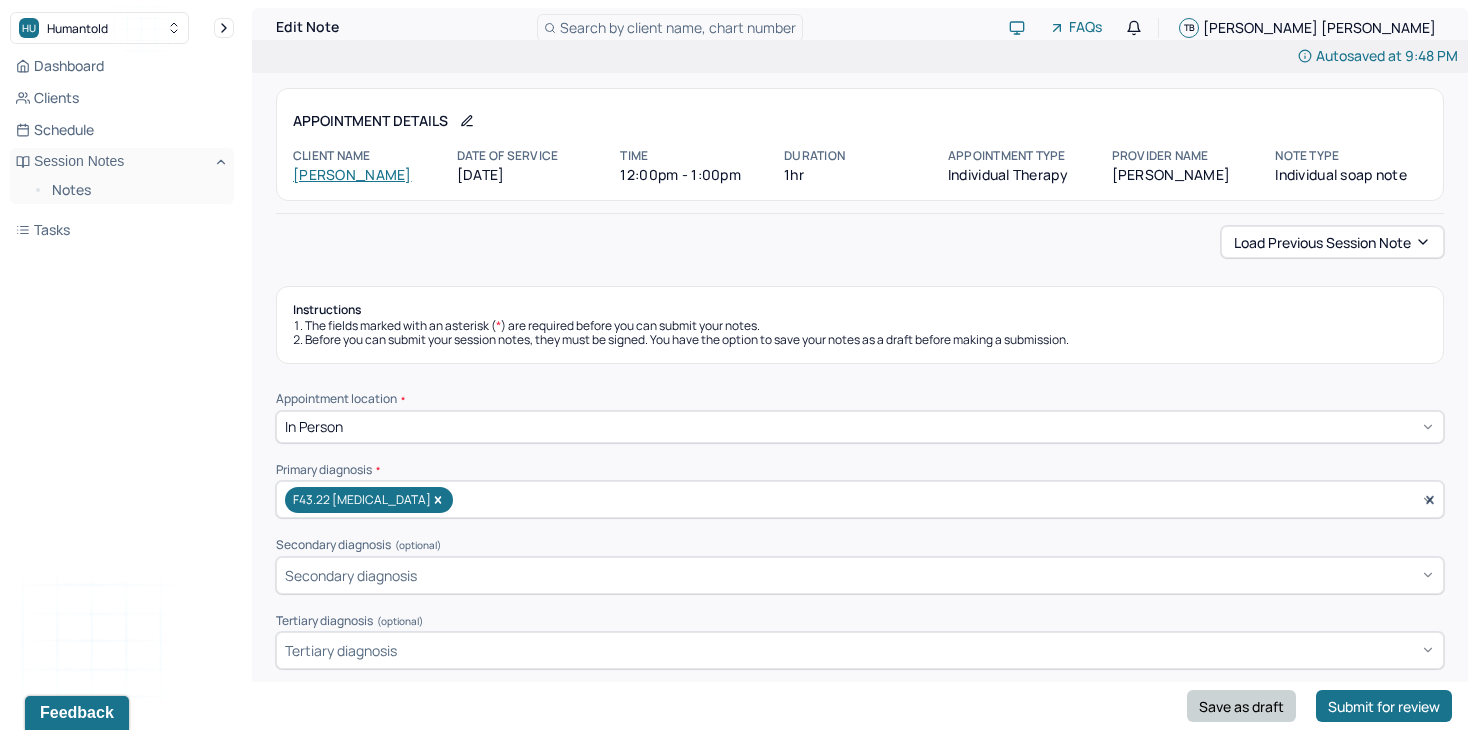click on "Save as draft" at bounding box center [1241, 706] 